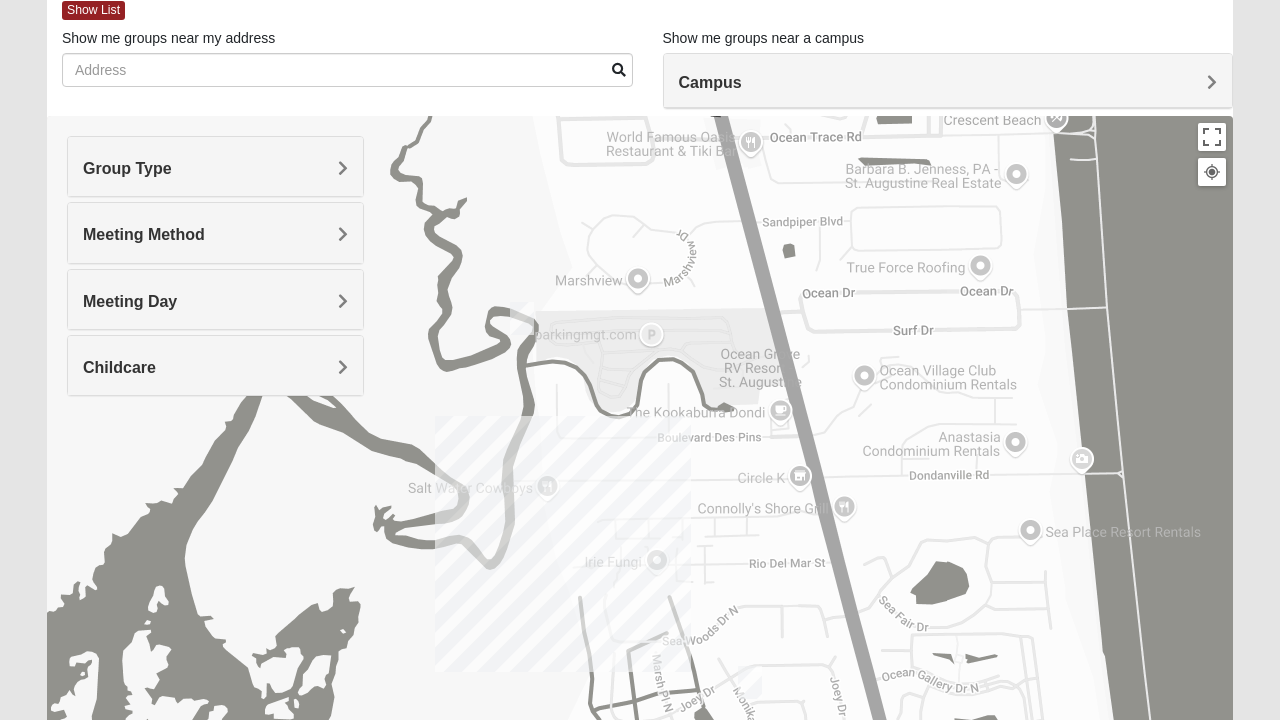 scroll, scrollTop: 115, scrollLeft: 0, axis: vertical 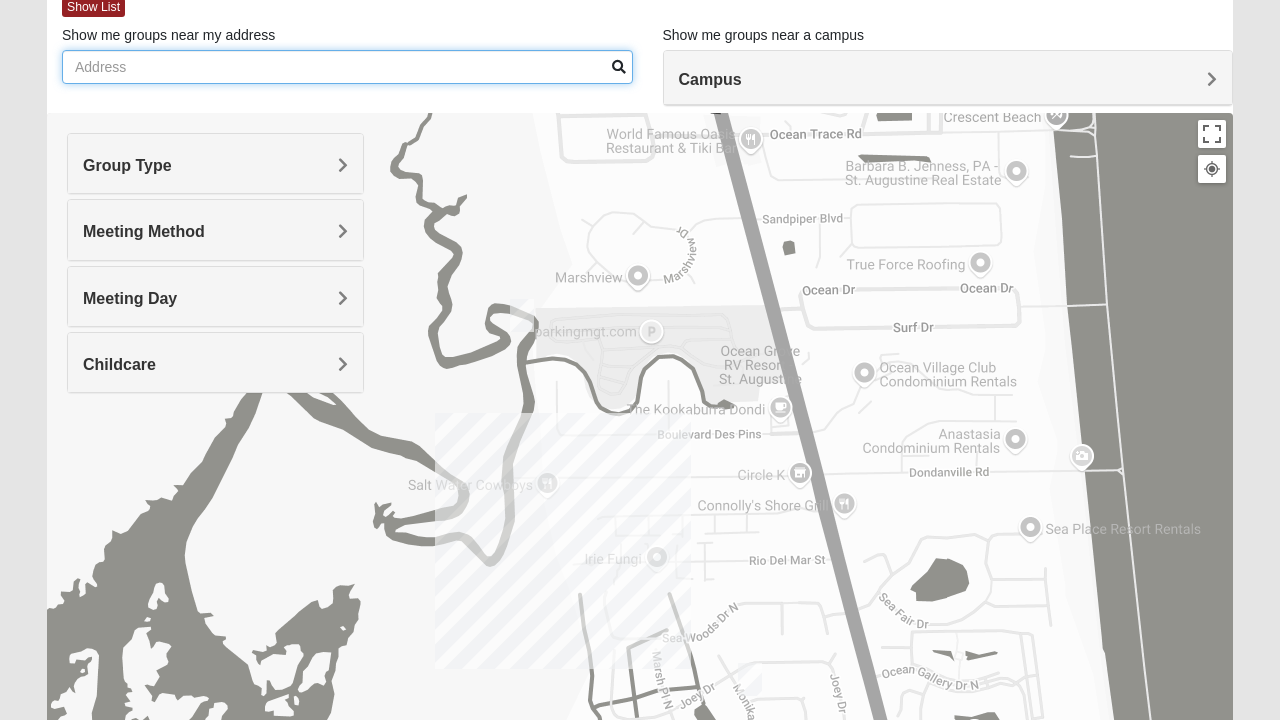 click on "Show me groups near my address" at bounding box center [347, 67] 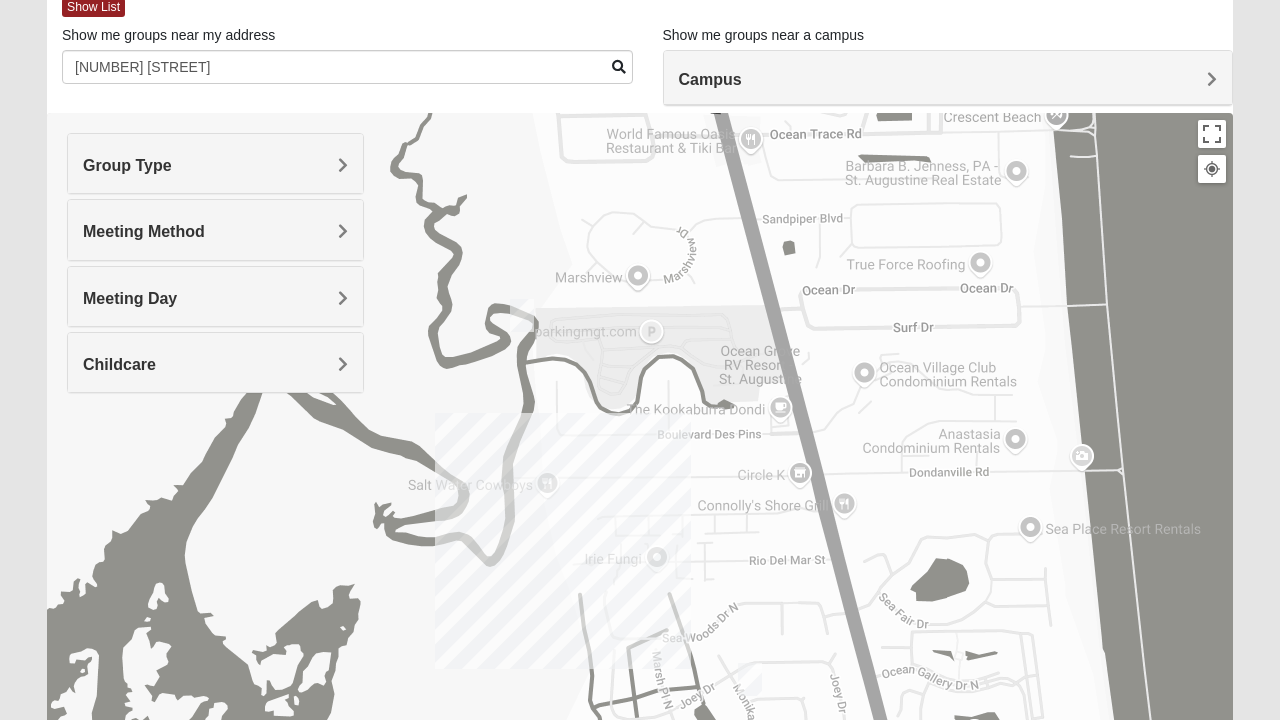click at bounding box center [619, 67] 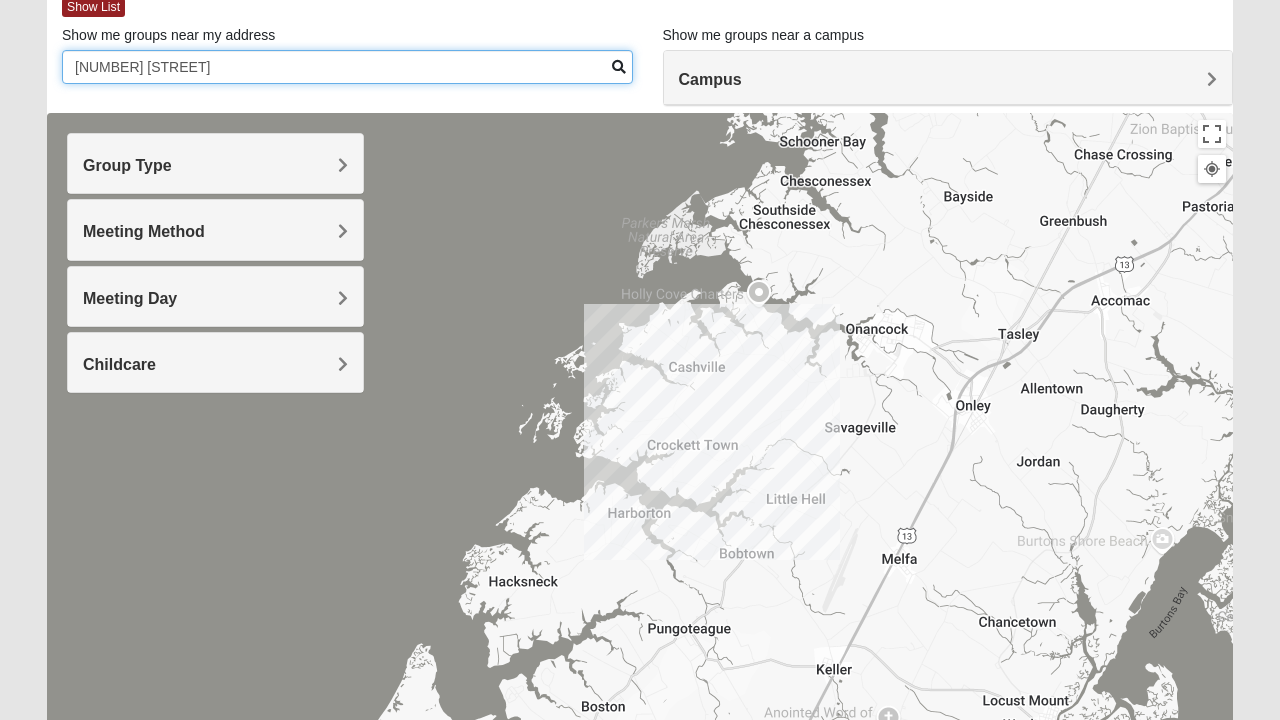 click on "[NUMBER] [STREET]" at bounding box center (347, 67) 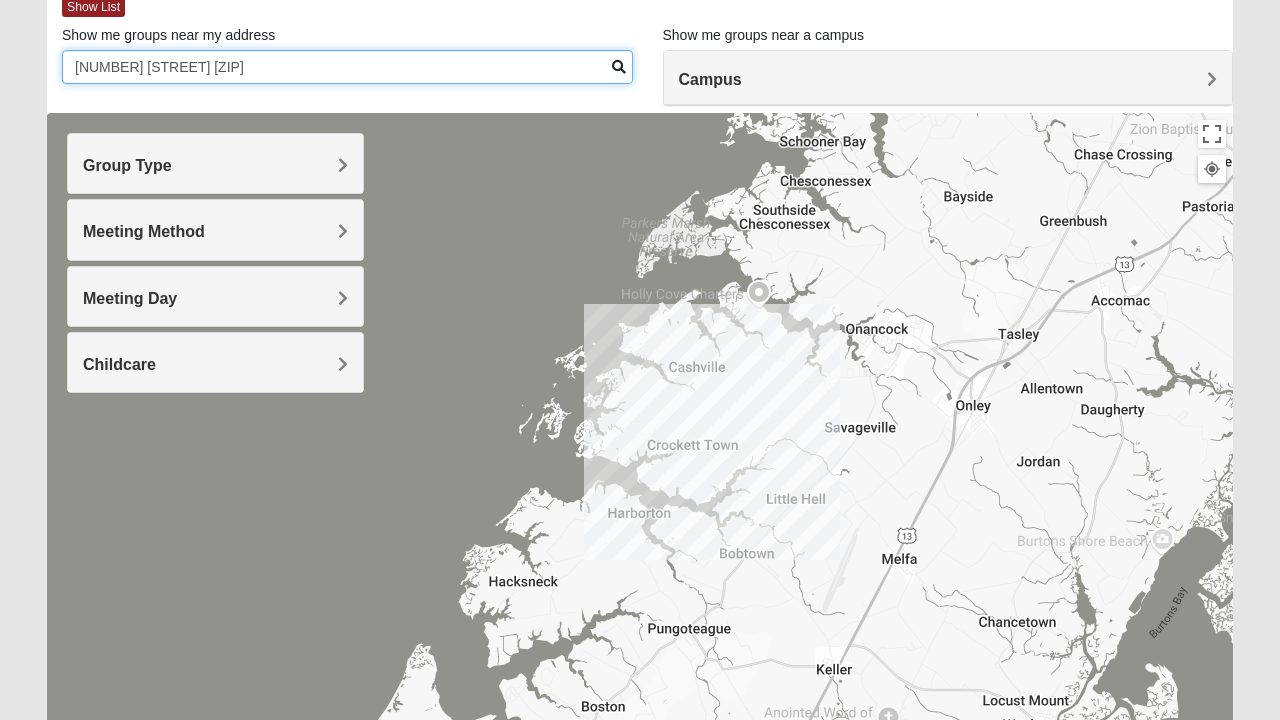 type on "[NUMBER] [STREET] [ZIP]" 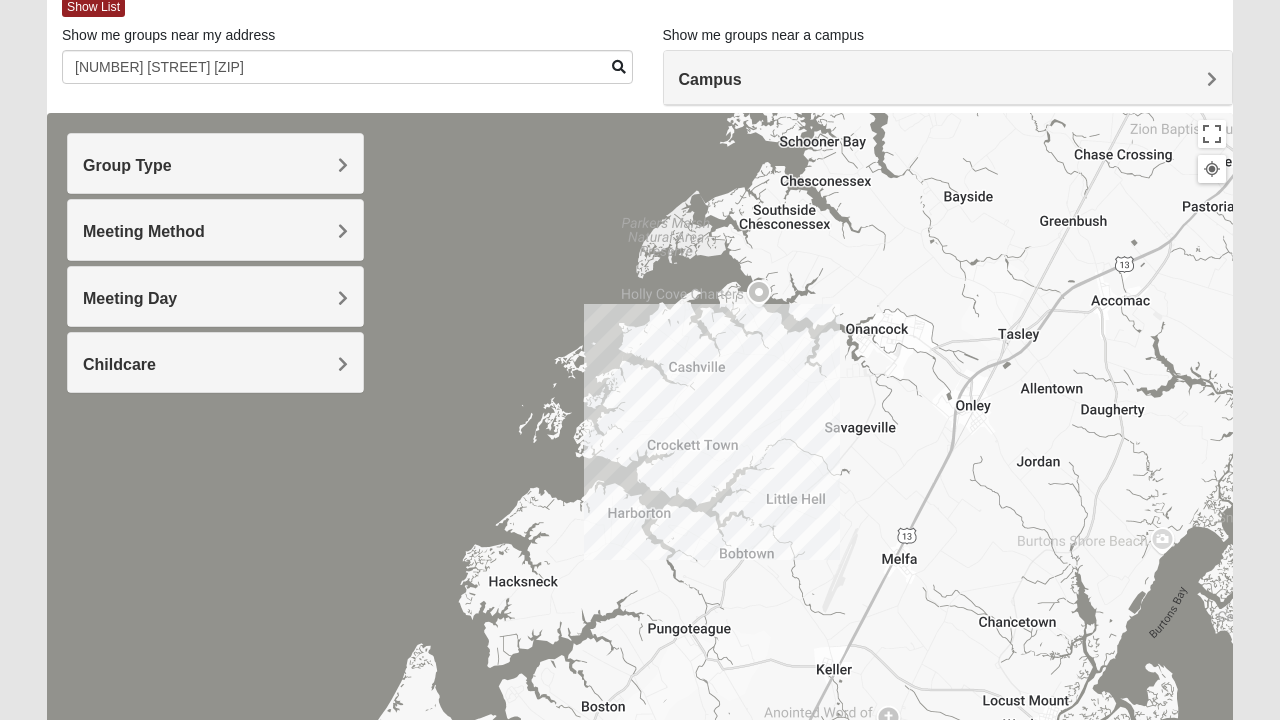 click at bounding box center (619, 67) 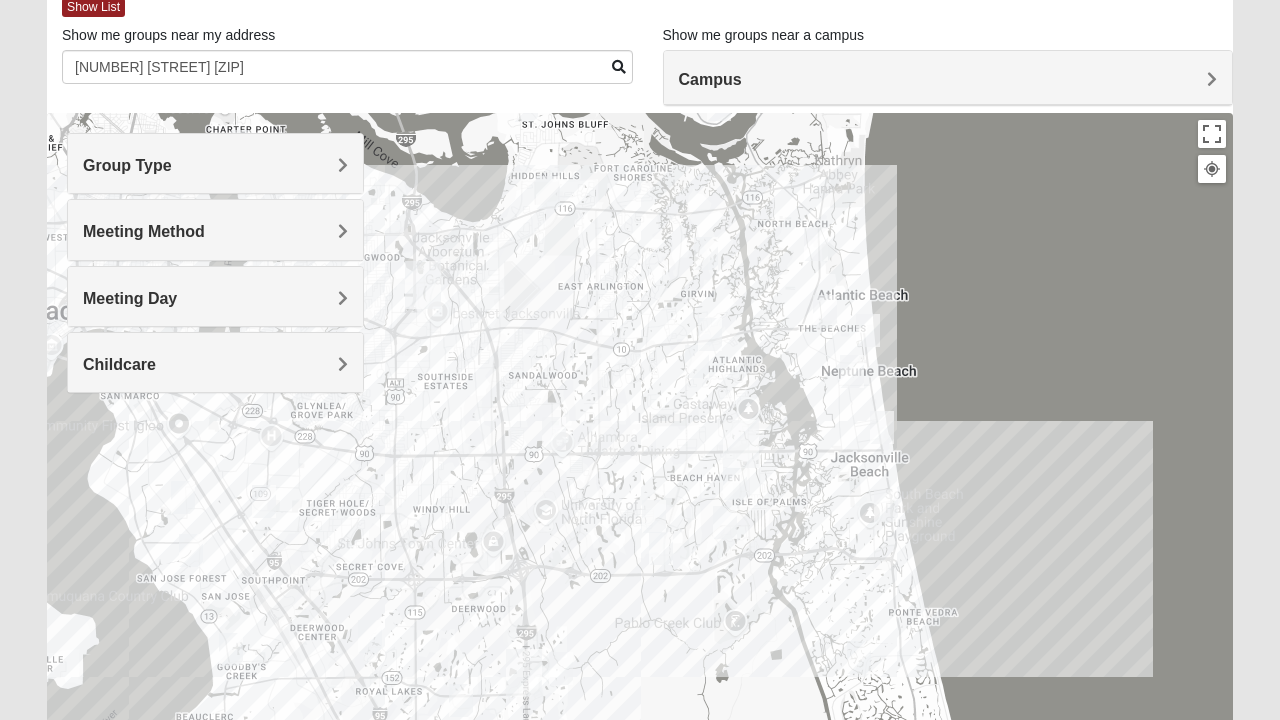 click on "Group Type" at bounding box center (215, 165) 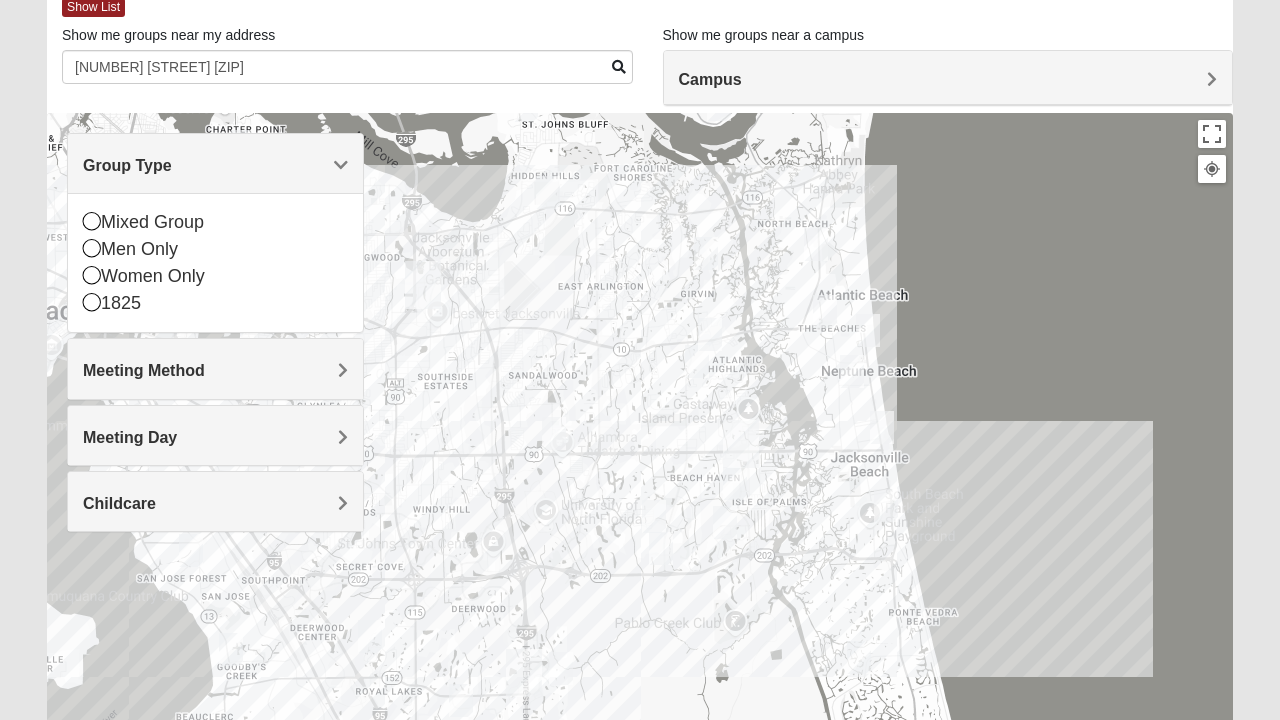 click at bounding box center (92, 248) 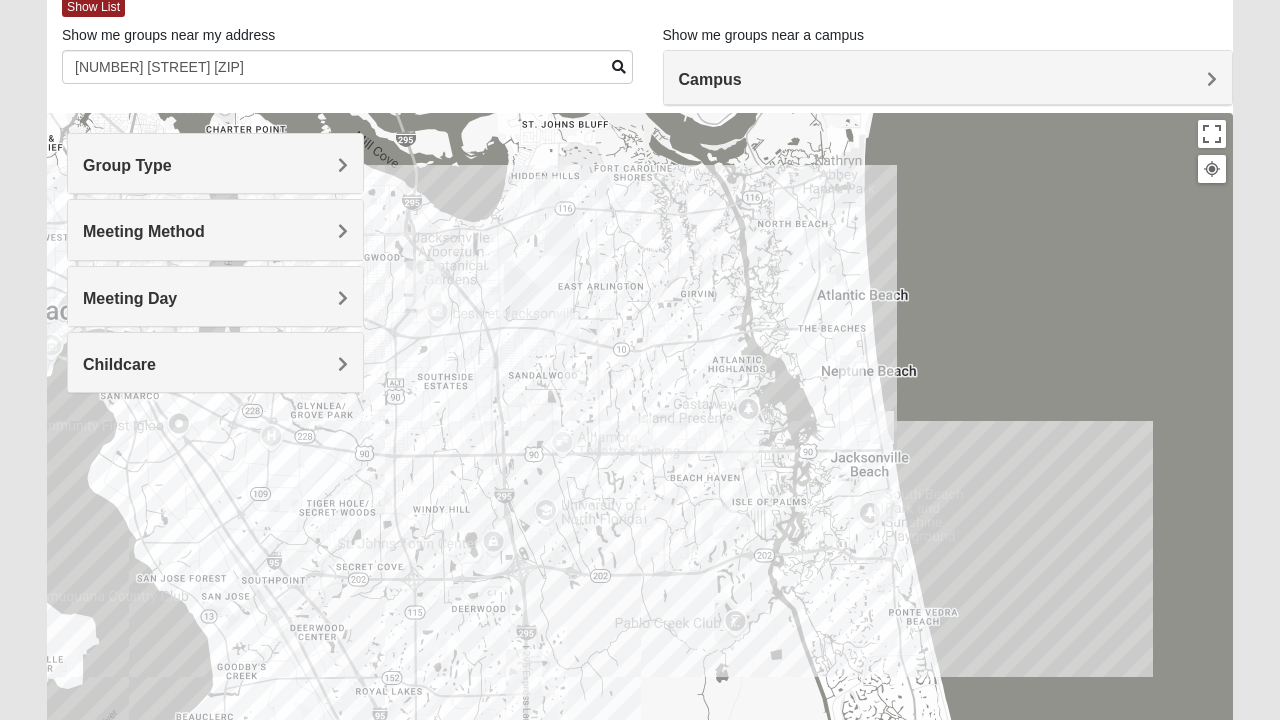 click on "Meeting Method" at bounding box center (215, 231) 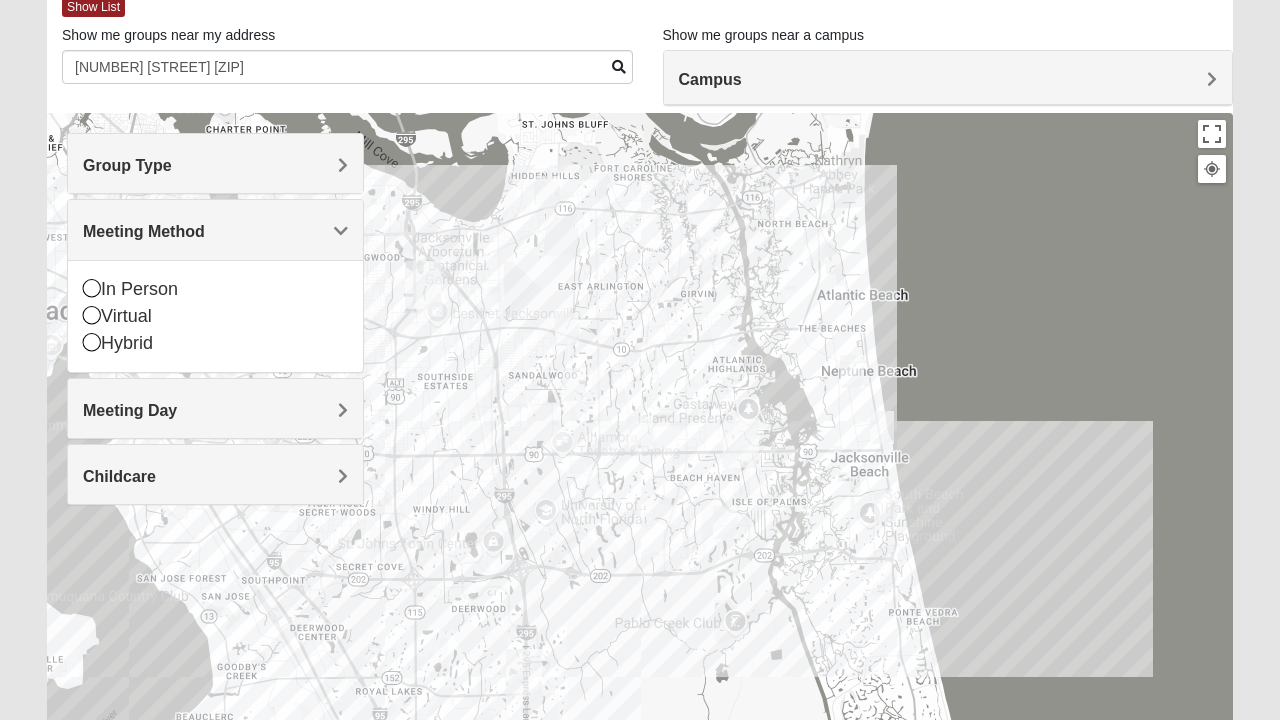click at bounding box center (92, 288) 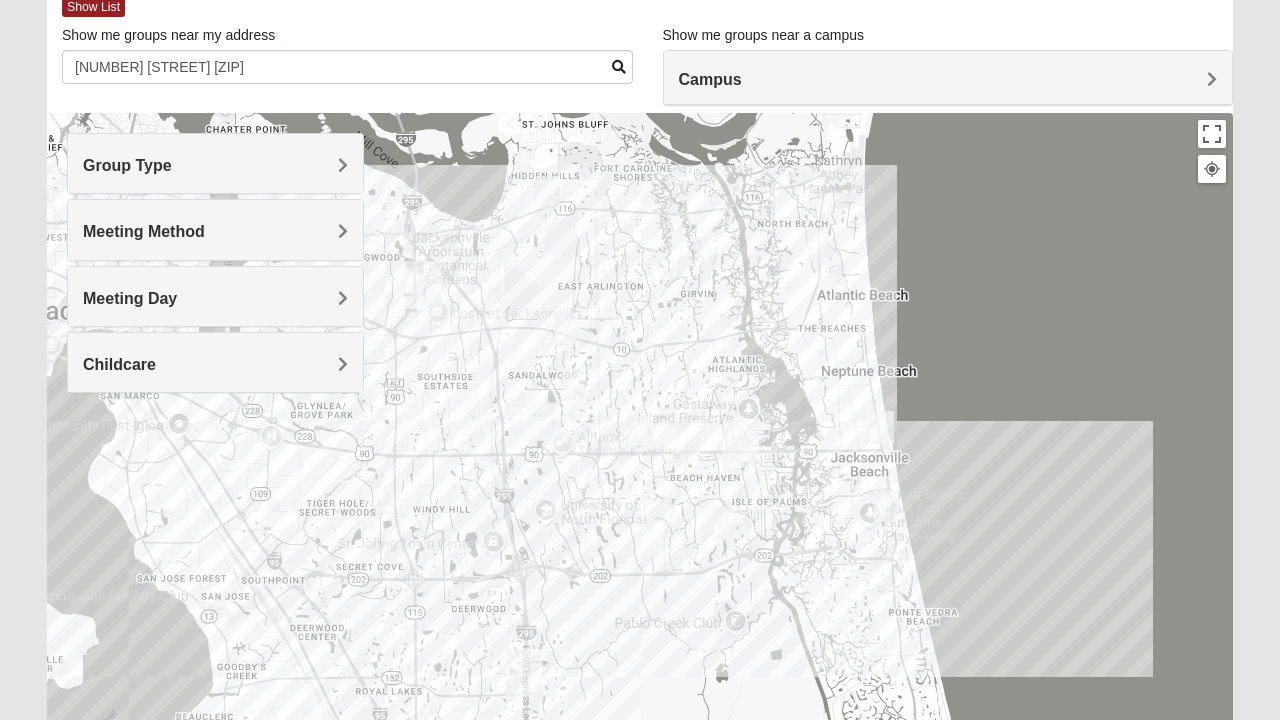 click on "Meeting Day" at bounding box center (215, 298) 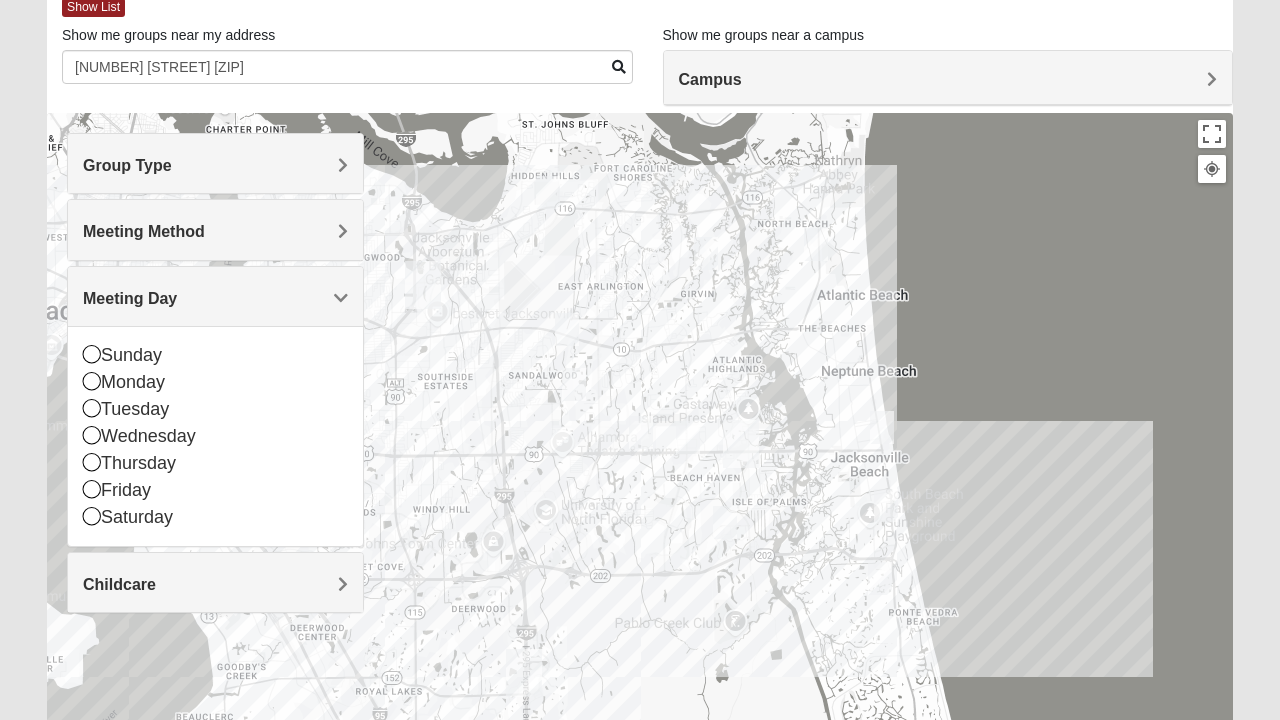 click at bounding box center [92, 381] 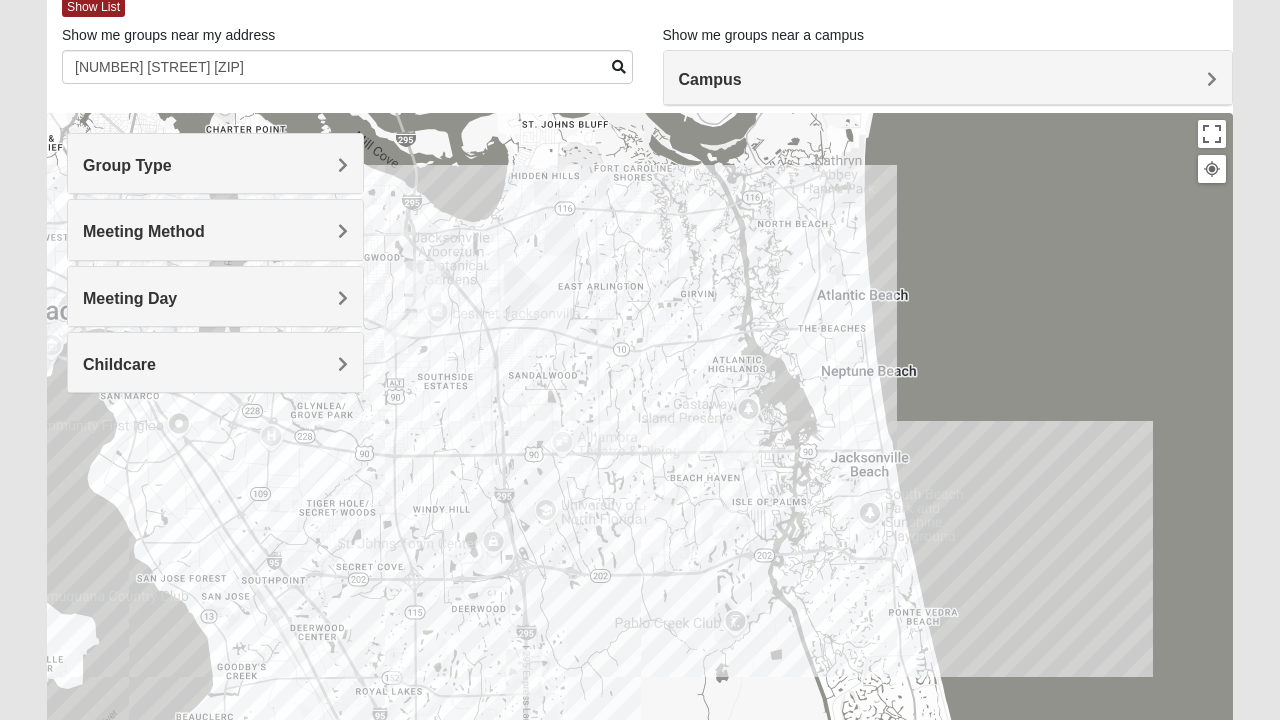 click at bounding box center [396, 336] 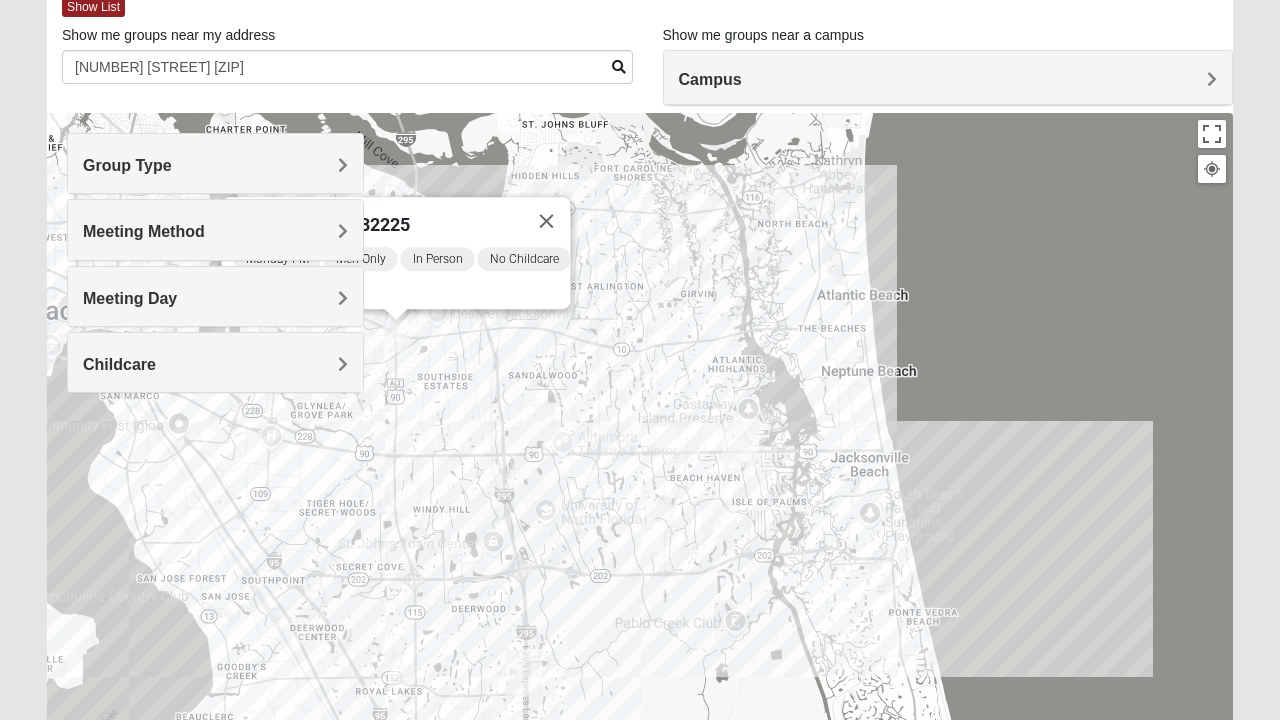 click on "Monday PM Men Only In Person No Childcare Learn More" at bounding box center [402, 277] 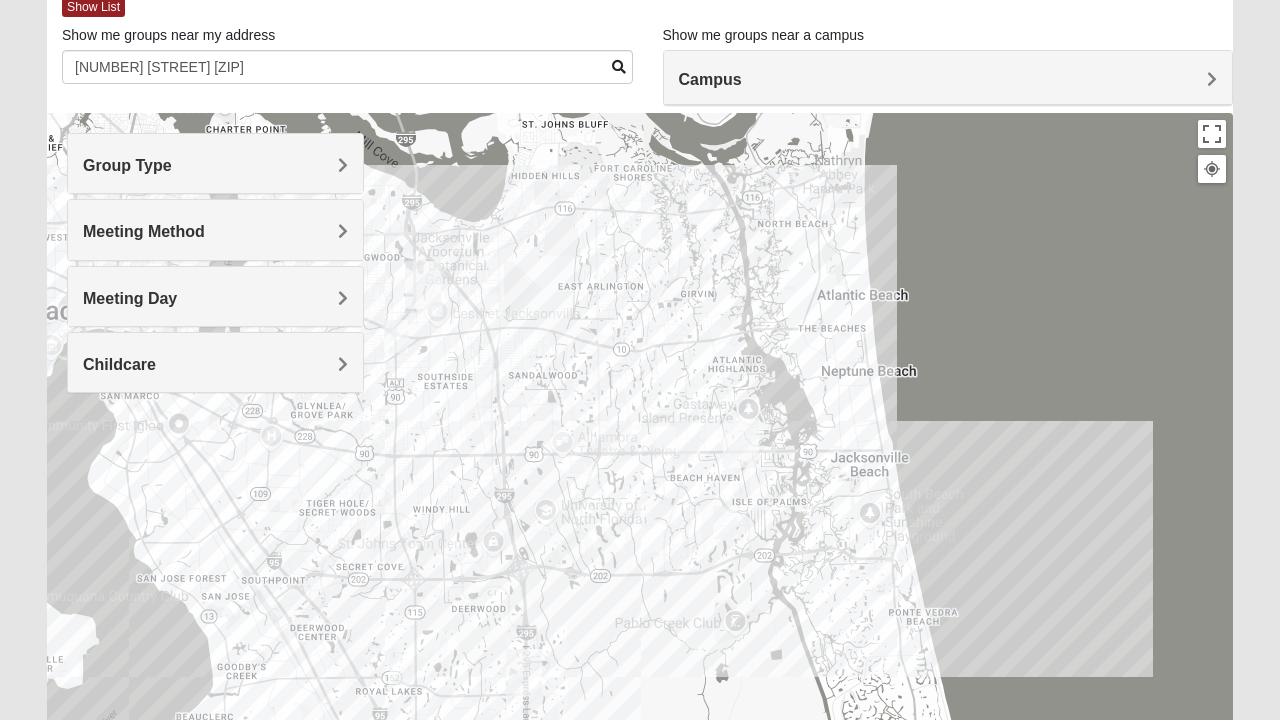 click at bounding box center (725, 522) 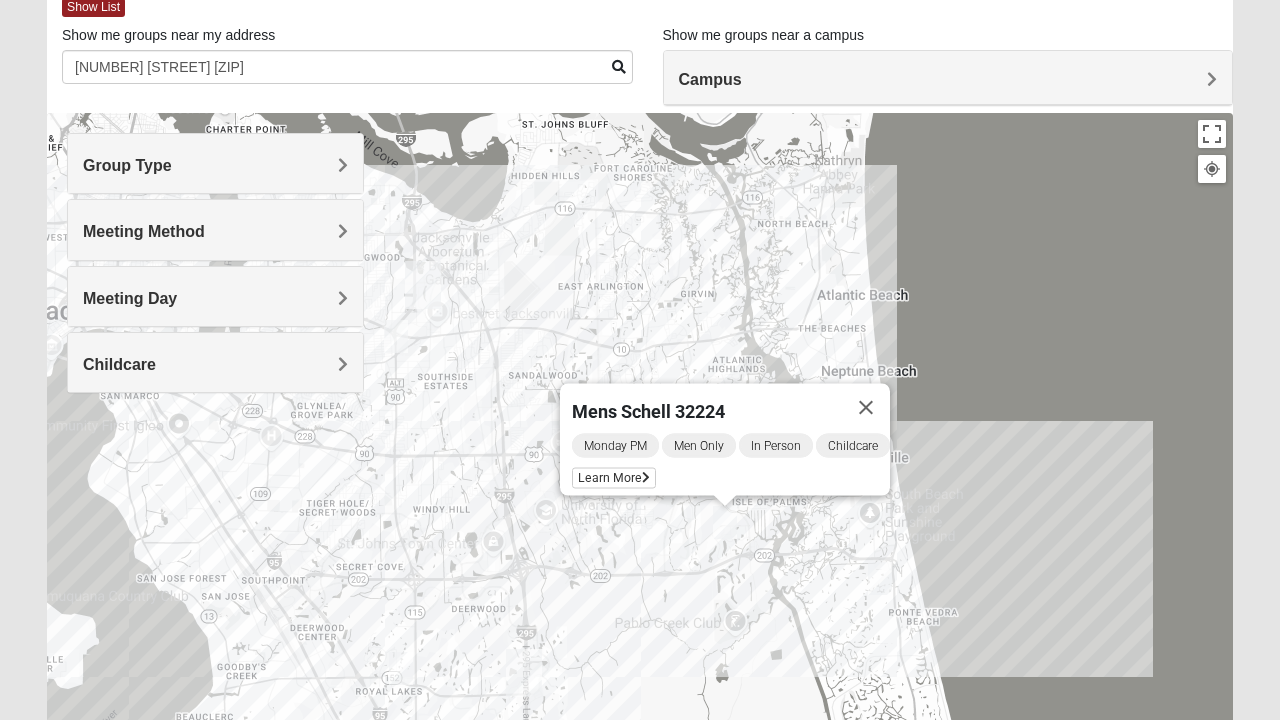 click on "Learn More" at bounding box center (614, 478) 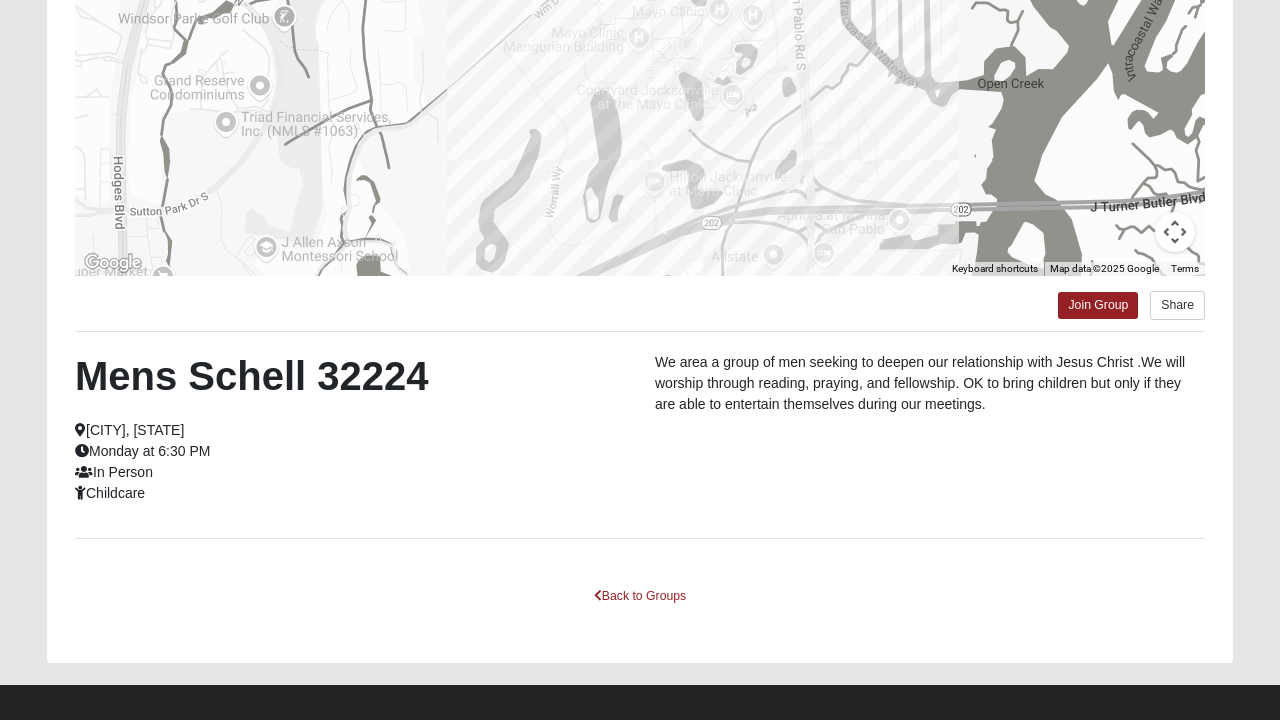 scroll, scrollTop: 356, scrollLeft: 0, axis: vertical 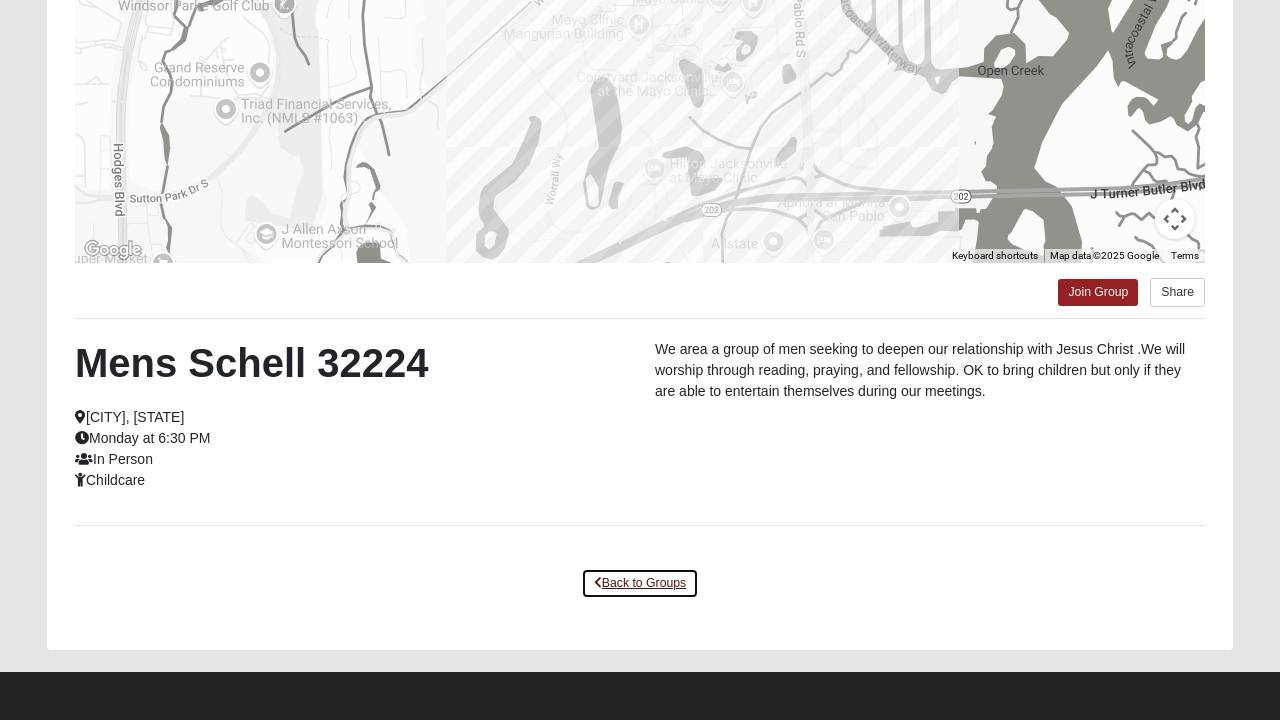 click on "Back to Groups" at bounding box center [640, 583] 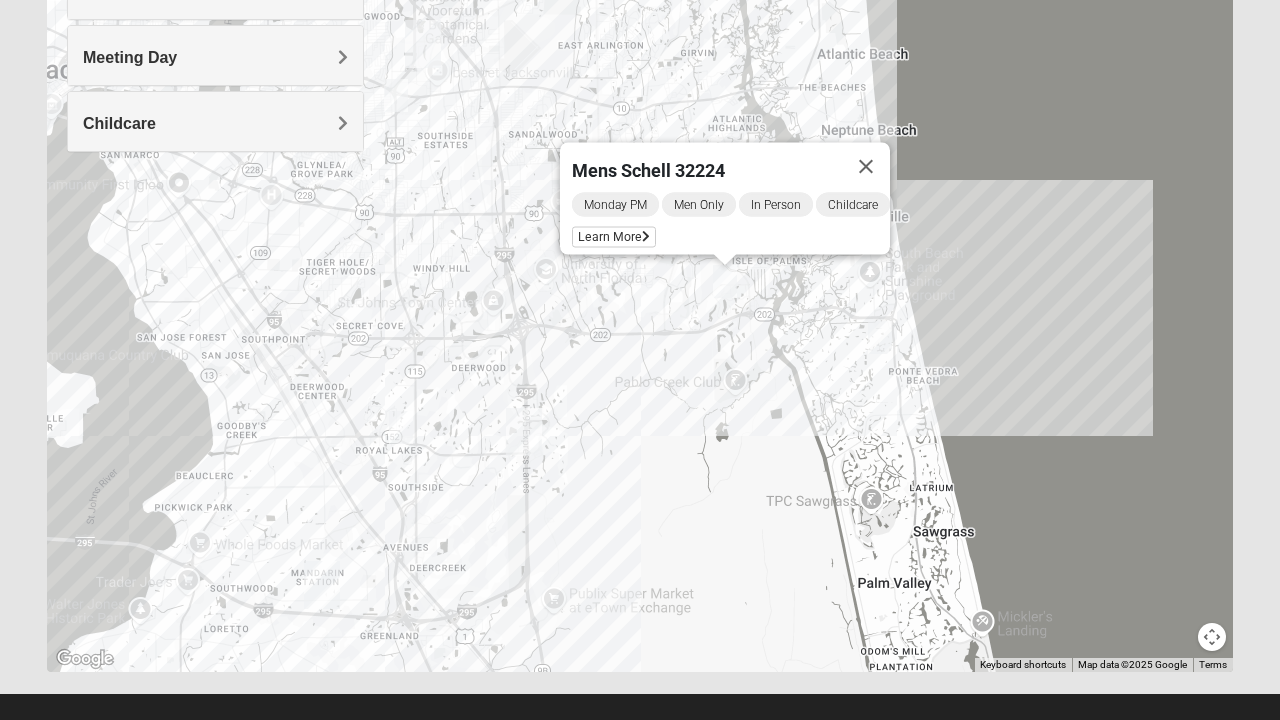 click at bounding box center (866, 167) 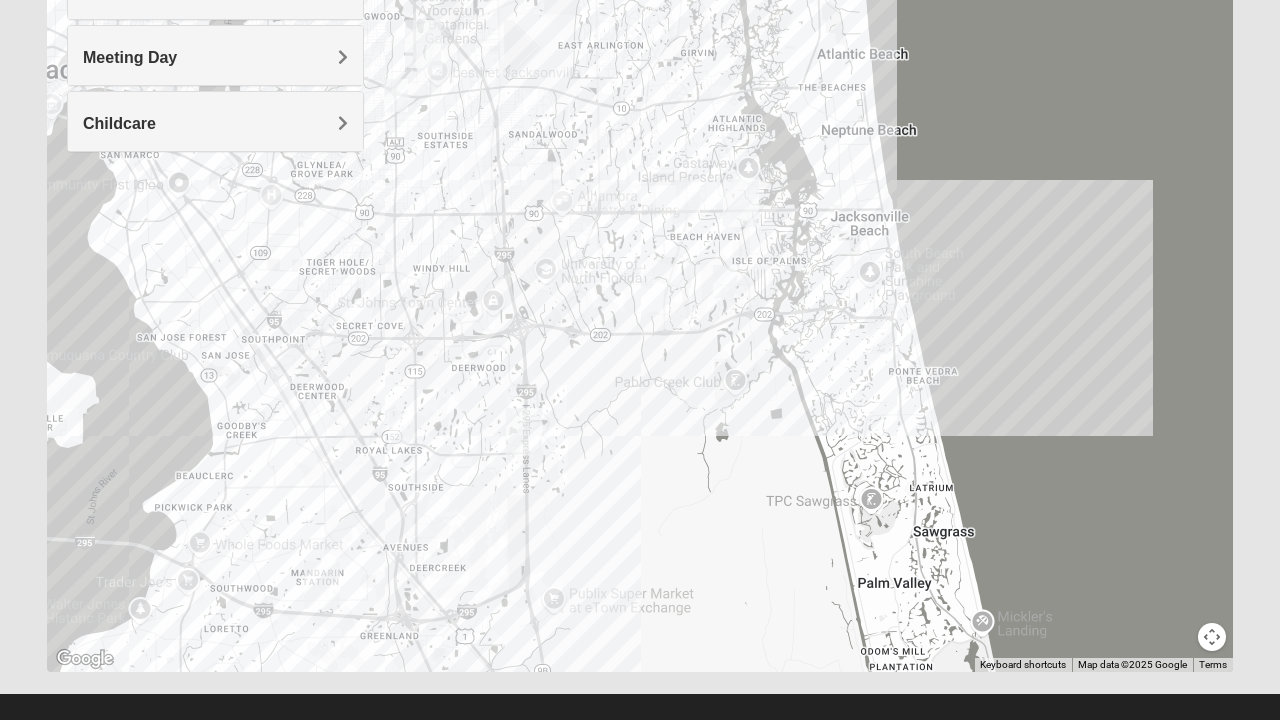 click at bounding box center [725, 281] 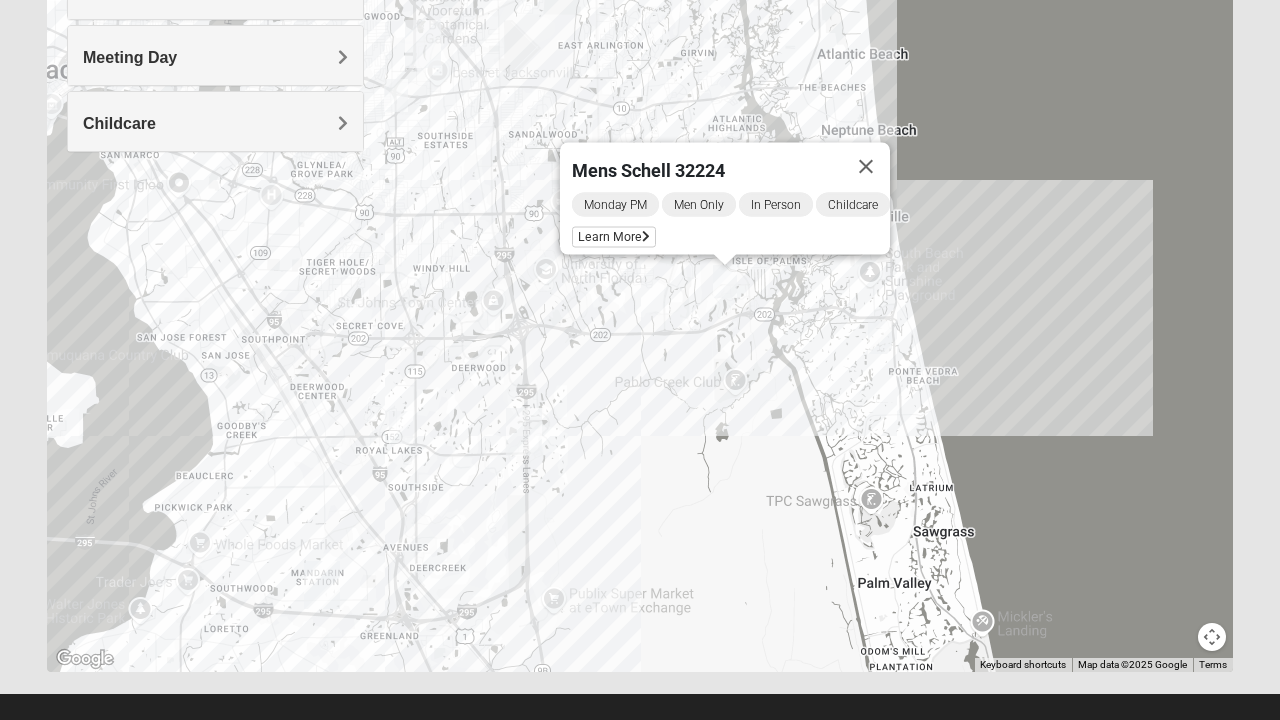 click on "Mens Schell [ZIP] Monday PM Men Only In Person Childcare Learn More" at bounding box center [640, 272] 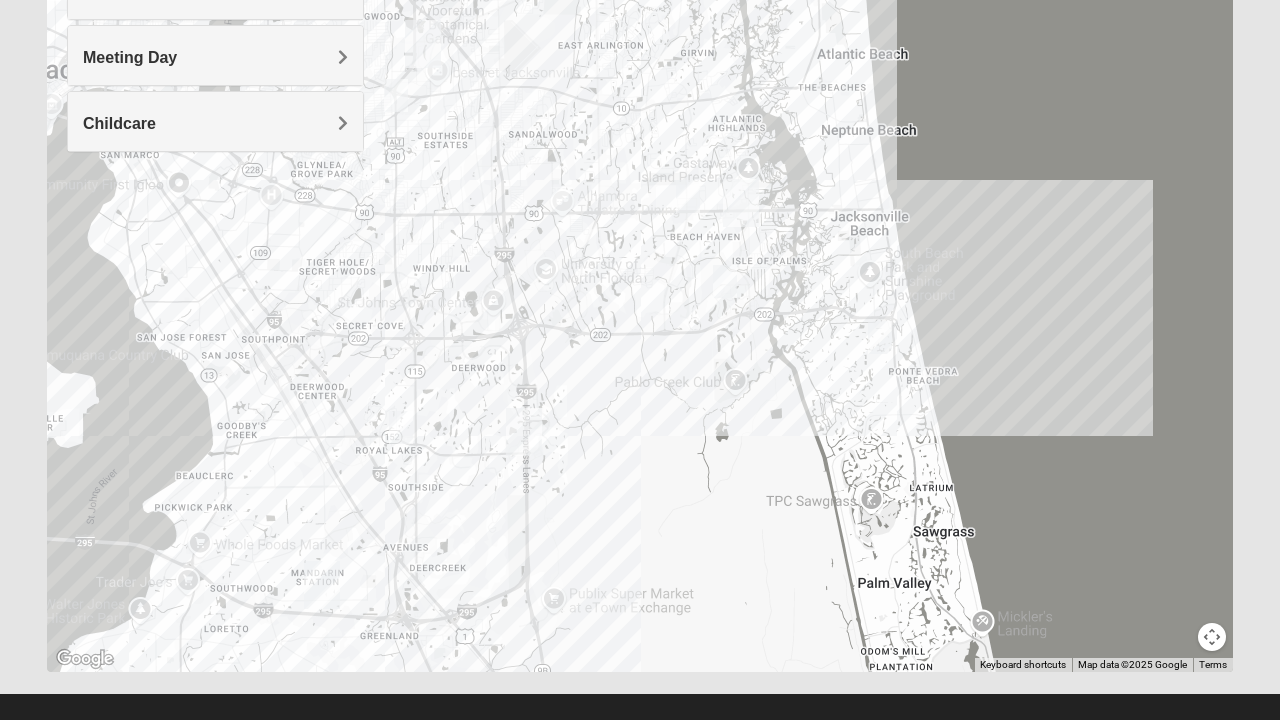 click at bounding box center [688, 196] 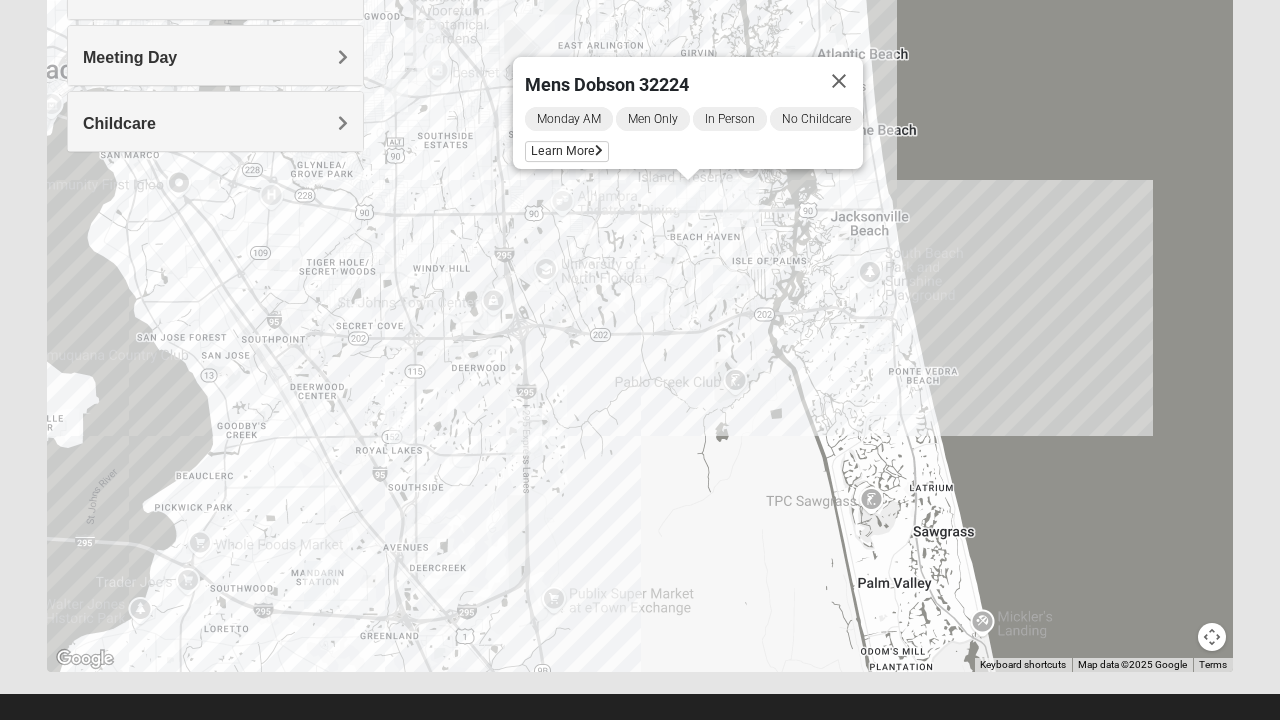 click on "Learn More" at bounding box center (567, 151) 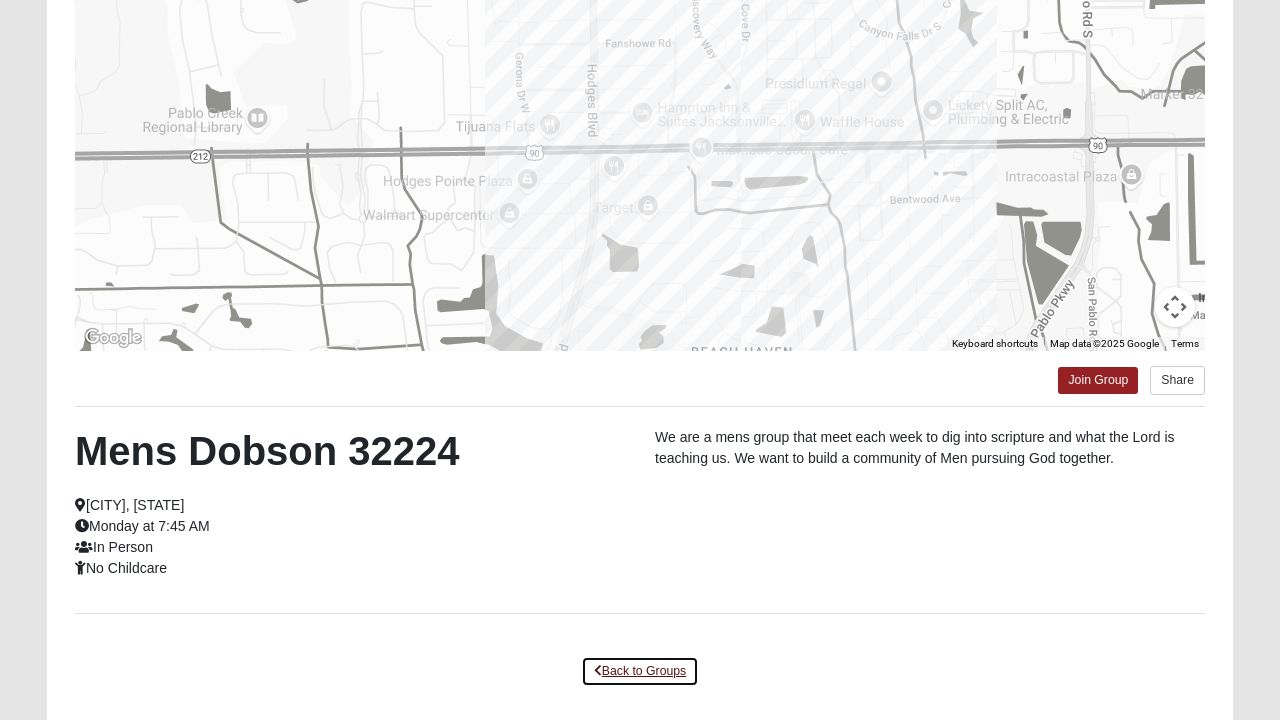 click on "Back to Groups" at bounding box center [640, 671] 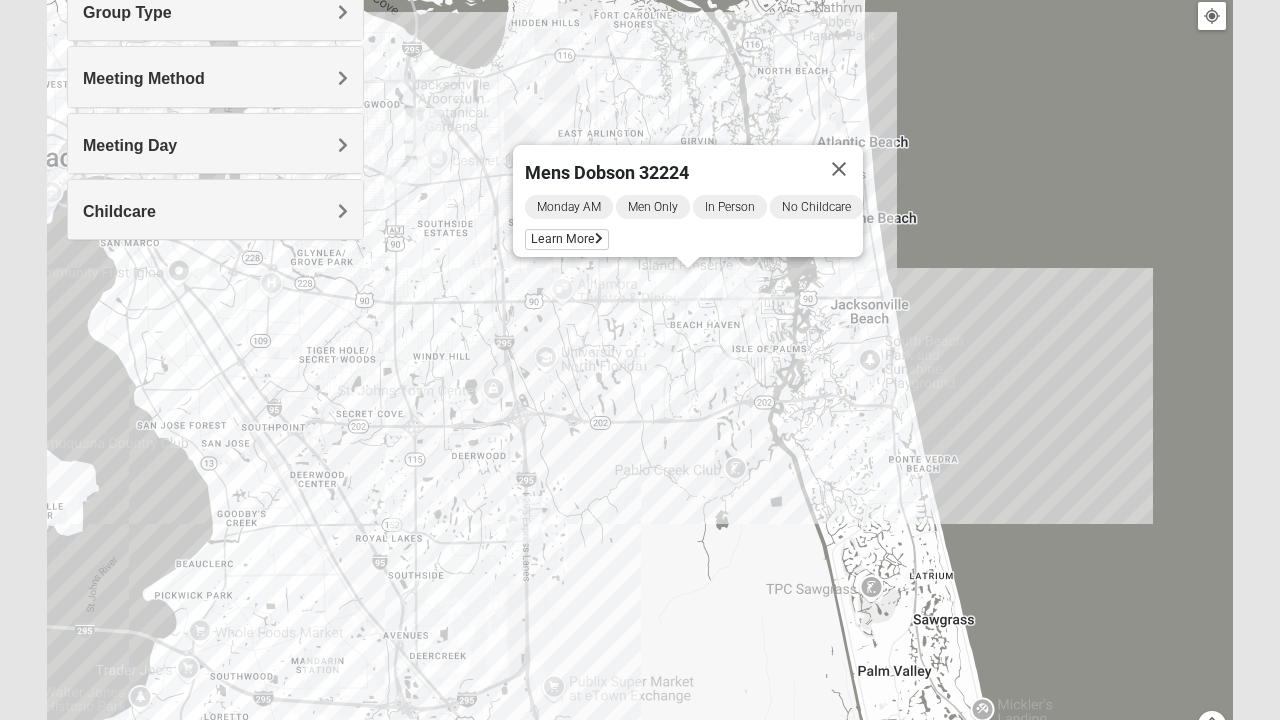 click at bounding box center [880, 425] 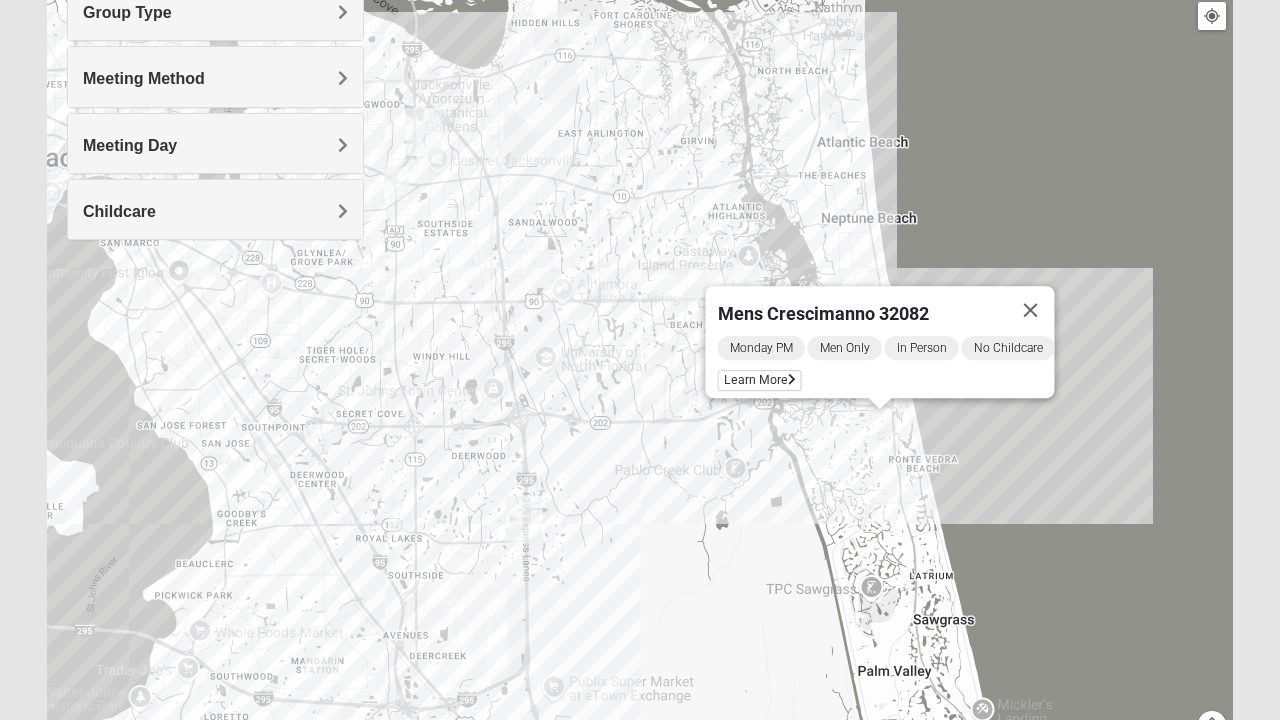click on "Learn More" at bounding box center [760, 380] 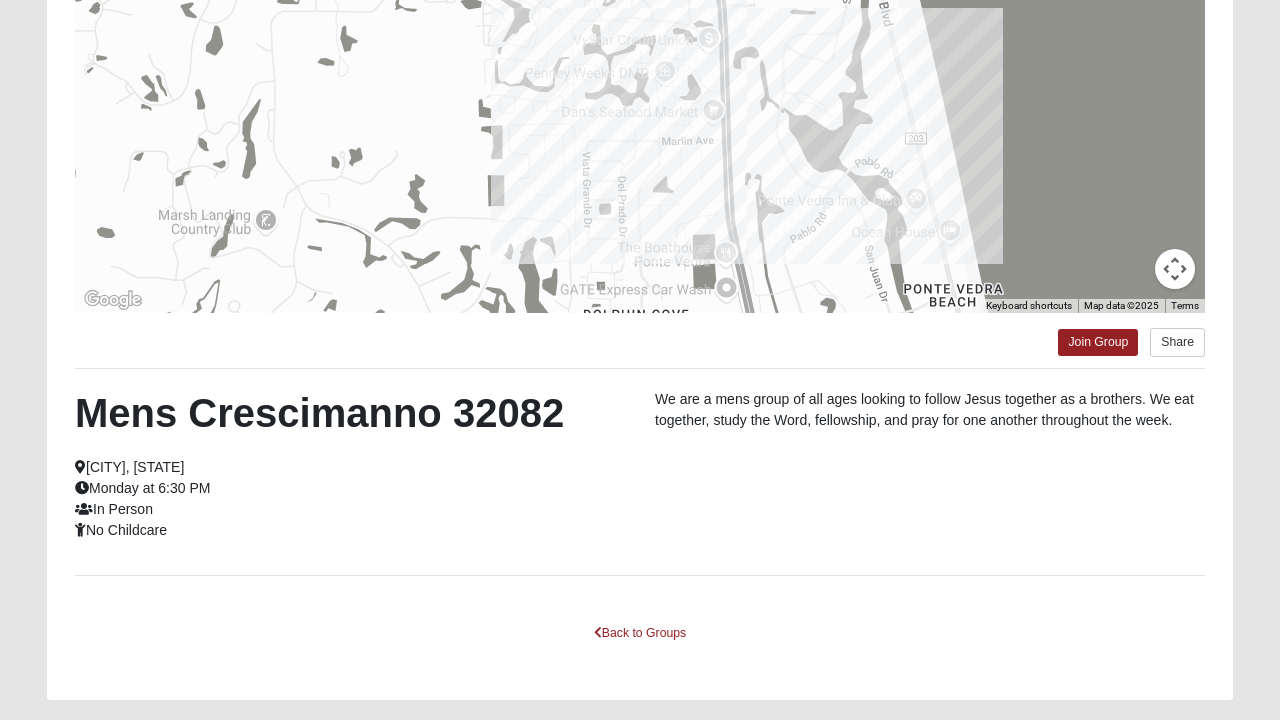 scroll, scrollTop: 307, scrollLeft: 0, axis: vertical 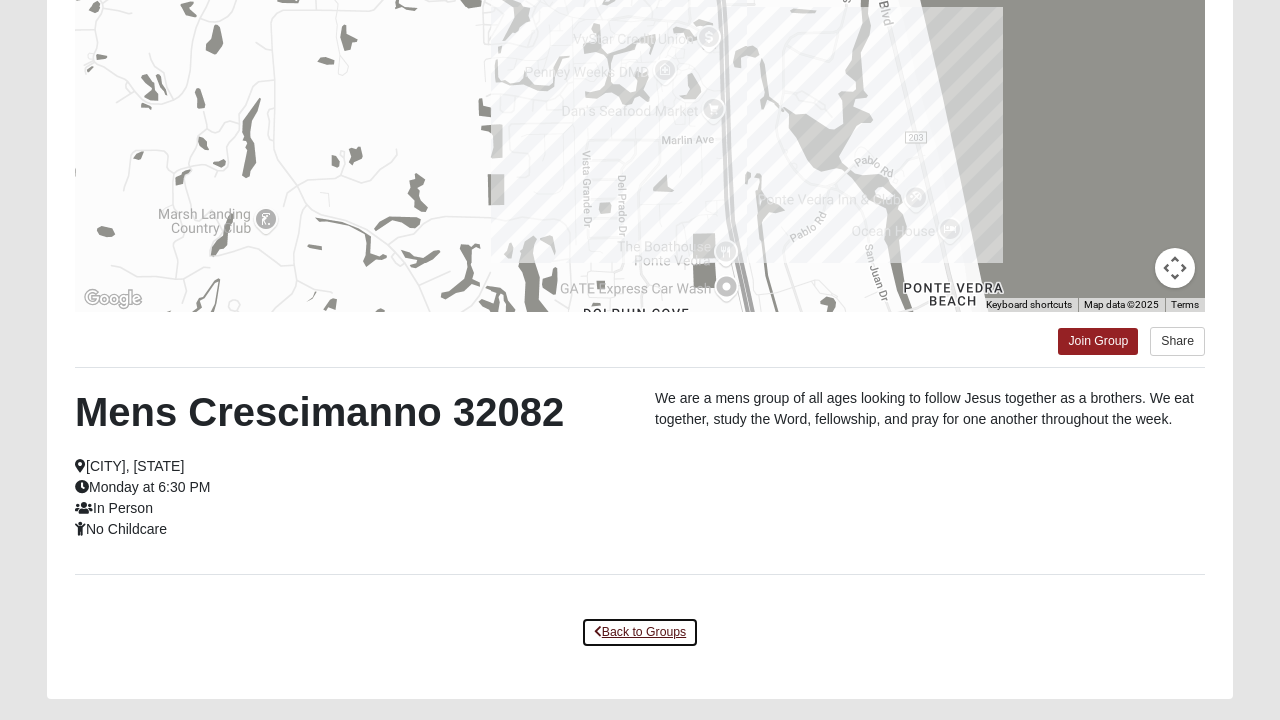 click on "Back to Groups" at bounding box center (640, 632) 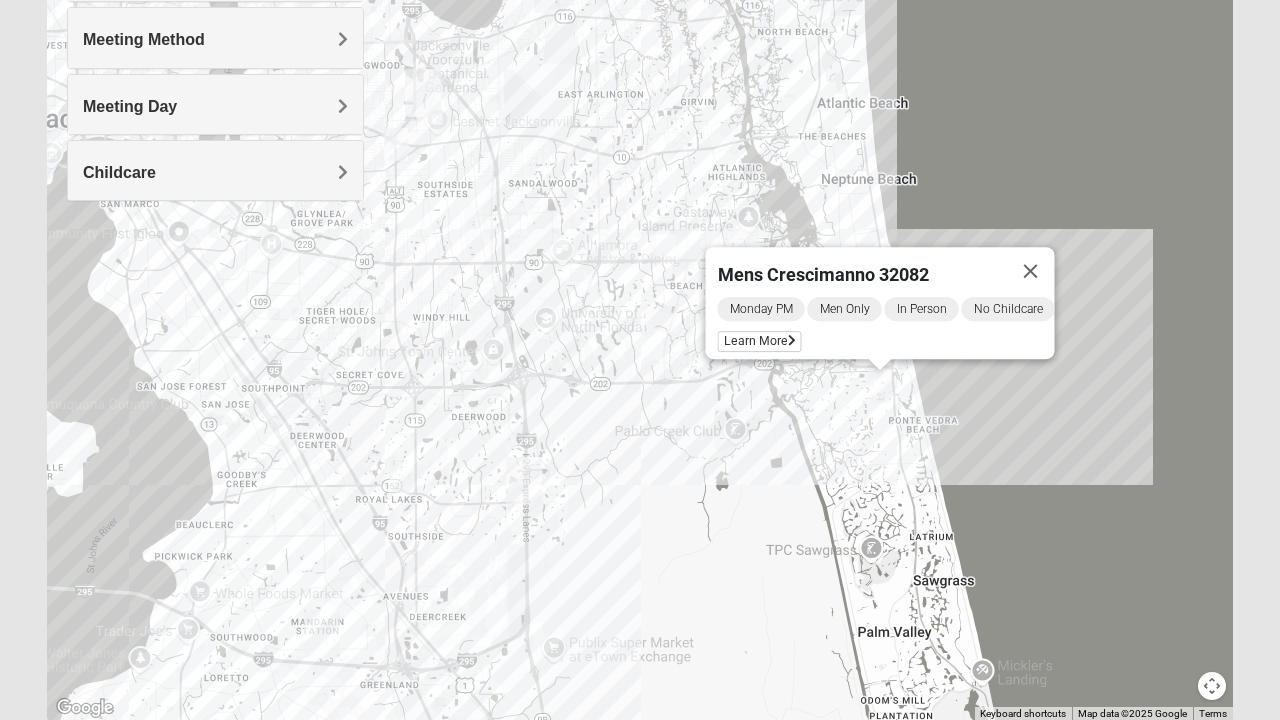 click at bounding box center (1031, 271) 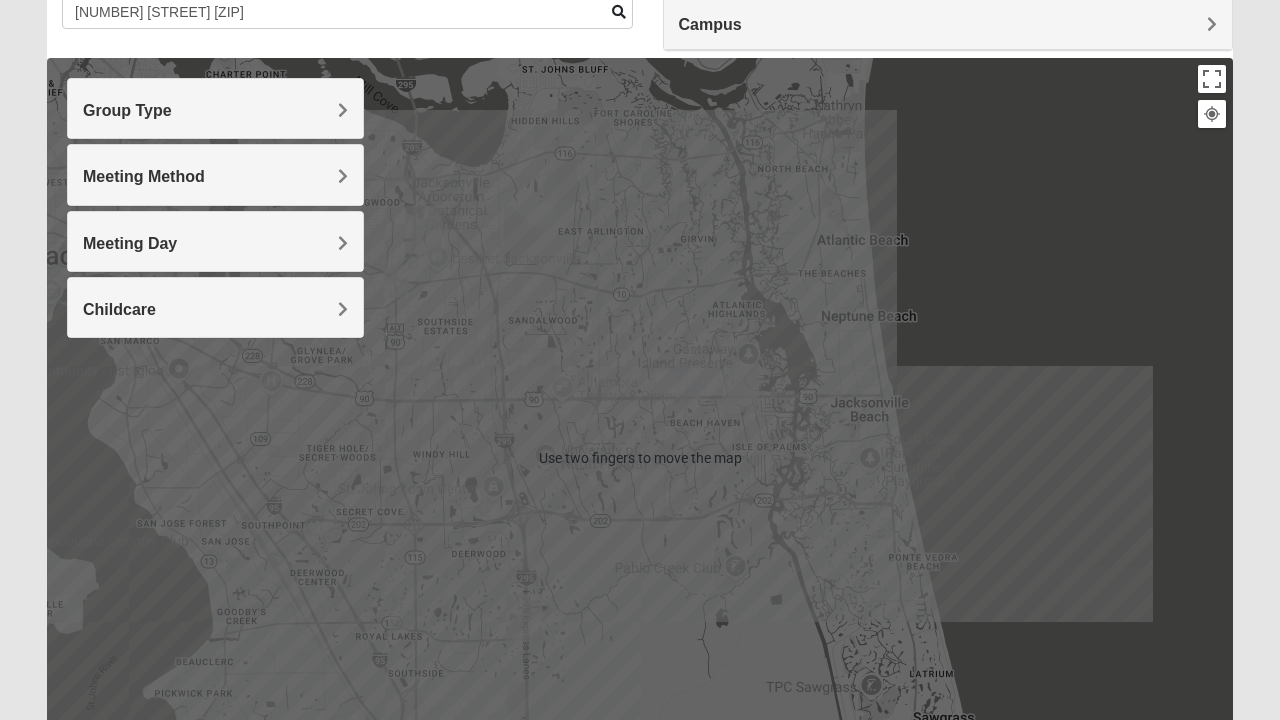 scroll, scrollTop: 168, scrollLeft: 0, axis: vertical 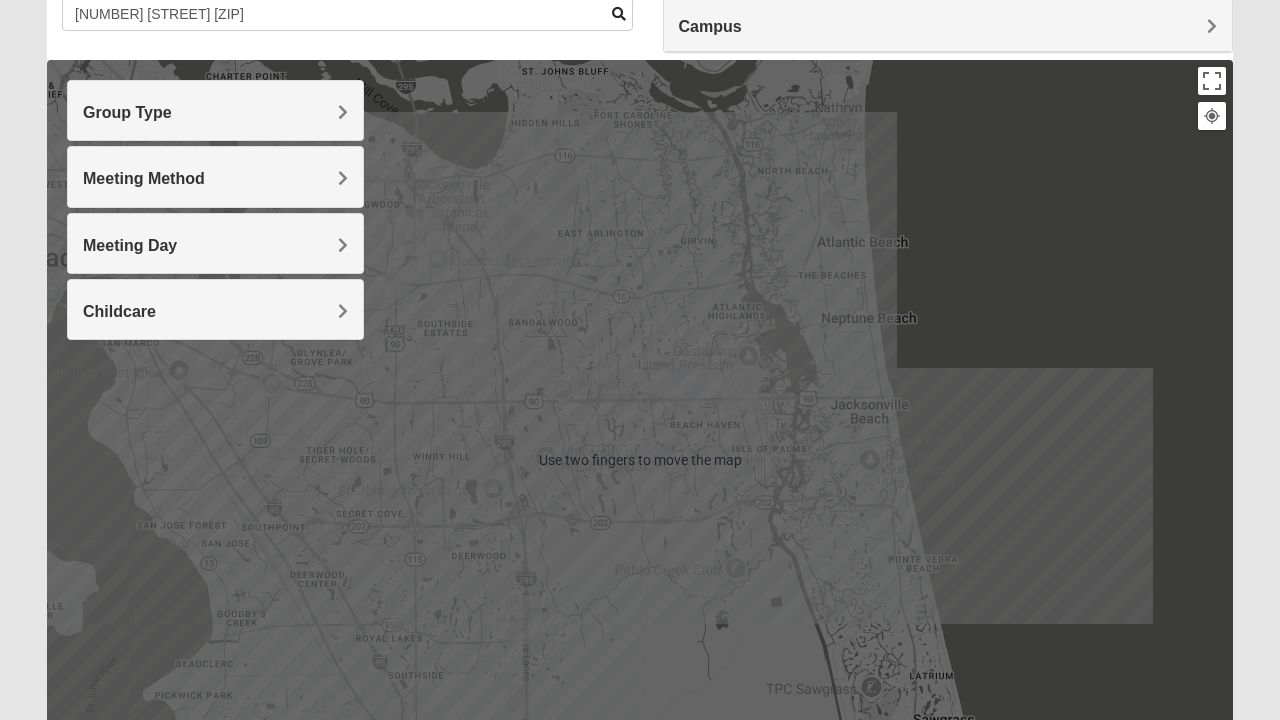 click on "Meeting Day" at bounding box center (215, 243) 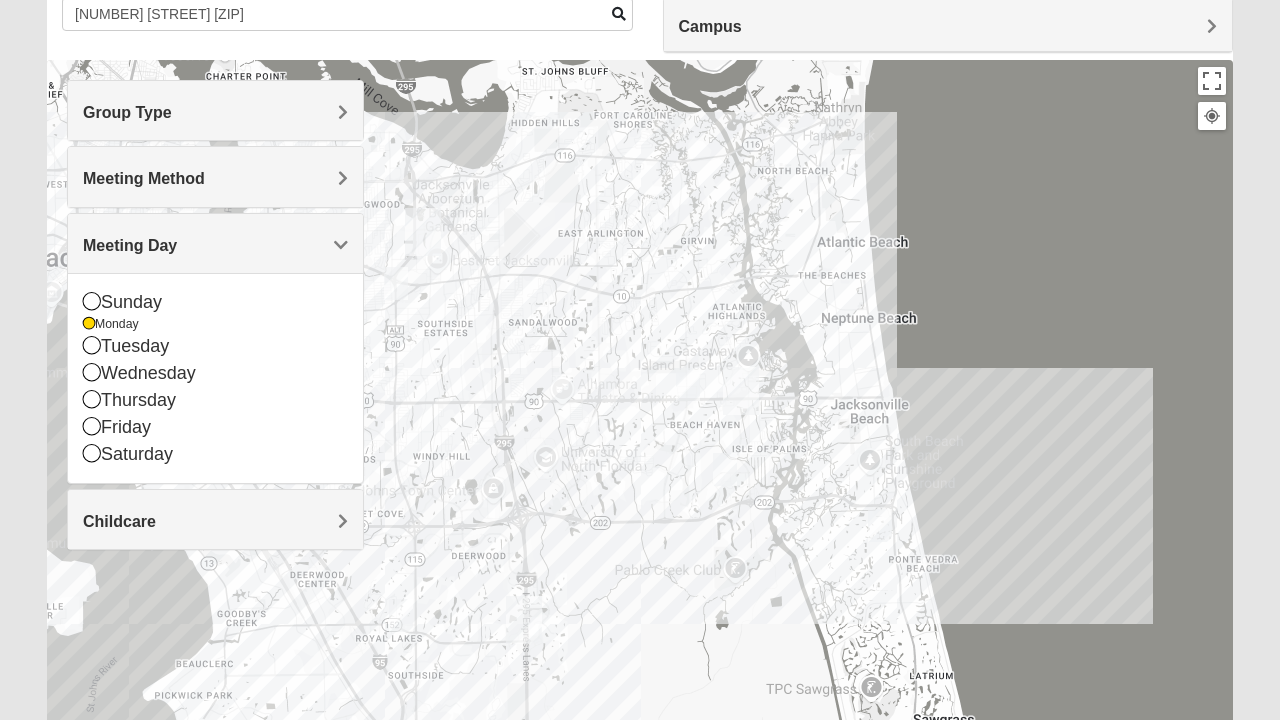 click at bounding box center [89, 324] 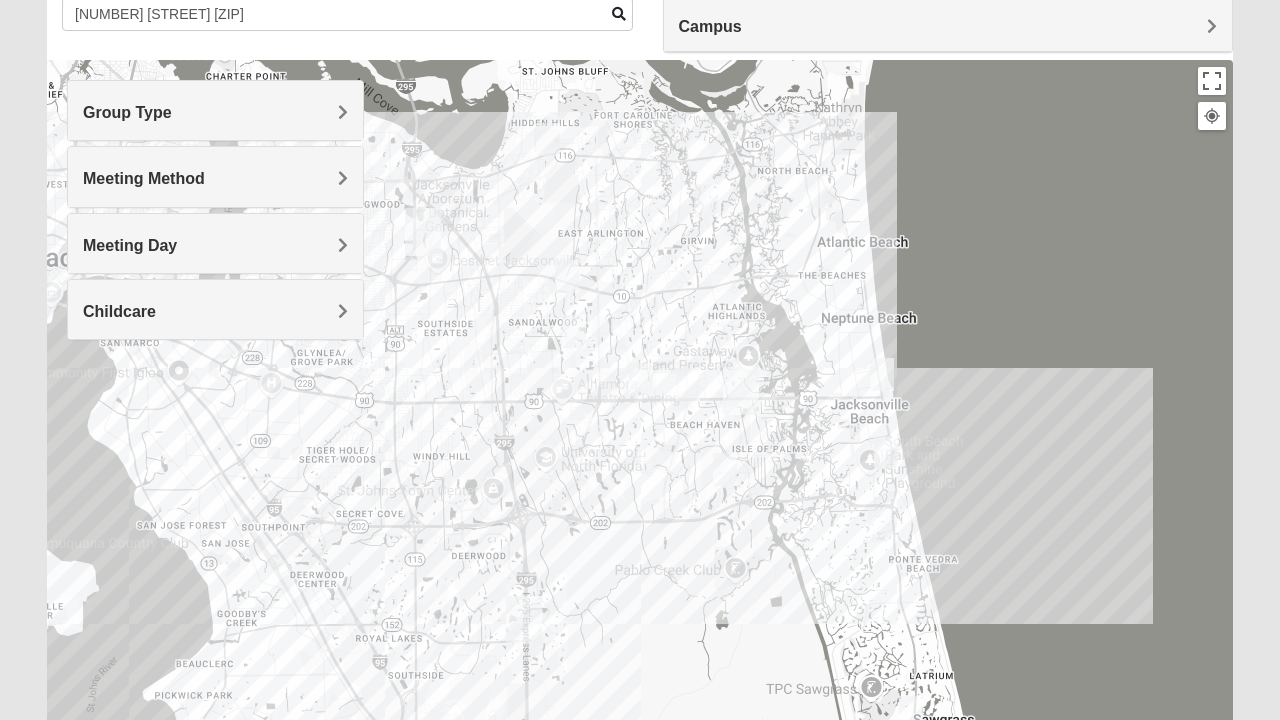 click on "Meeting Day" at bounding box center (215, 243) 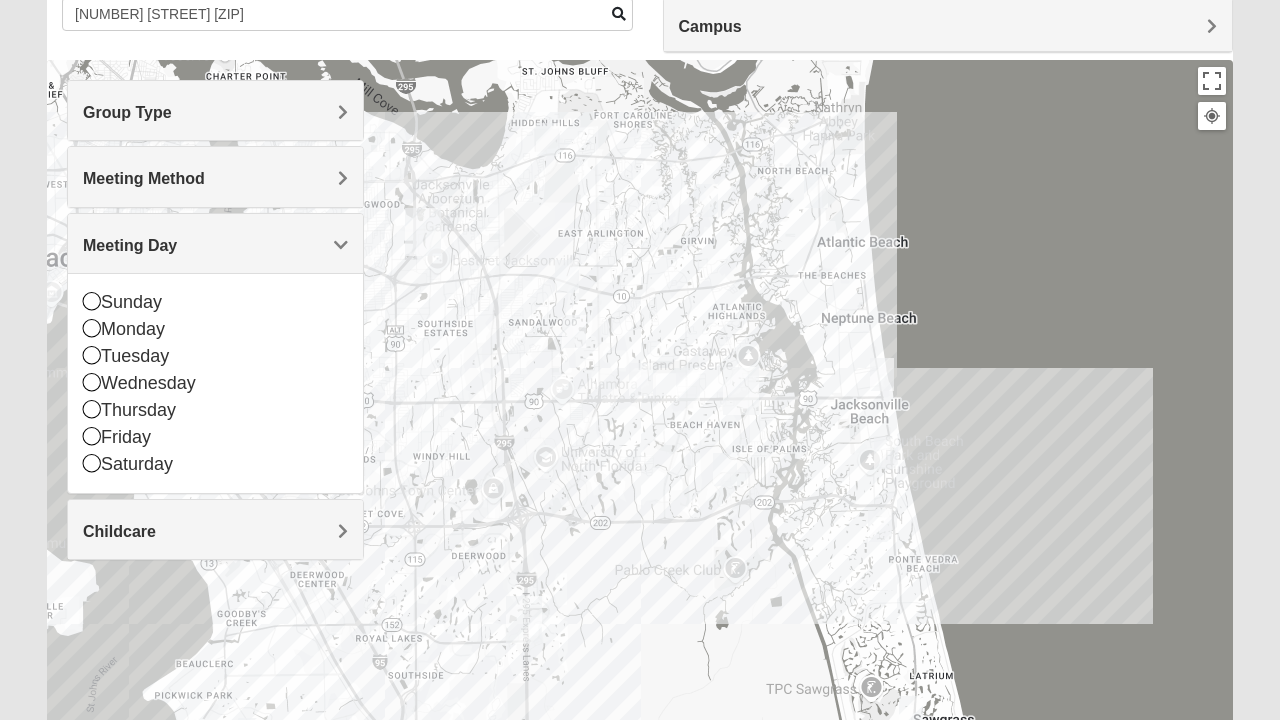 click at bounding box center (640, 460) 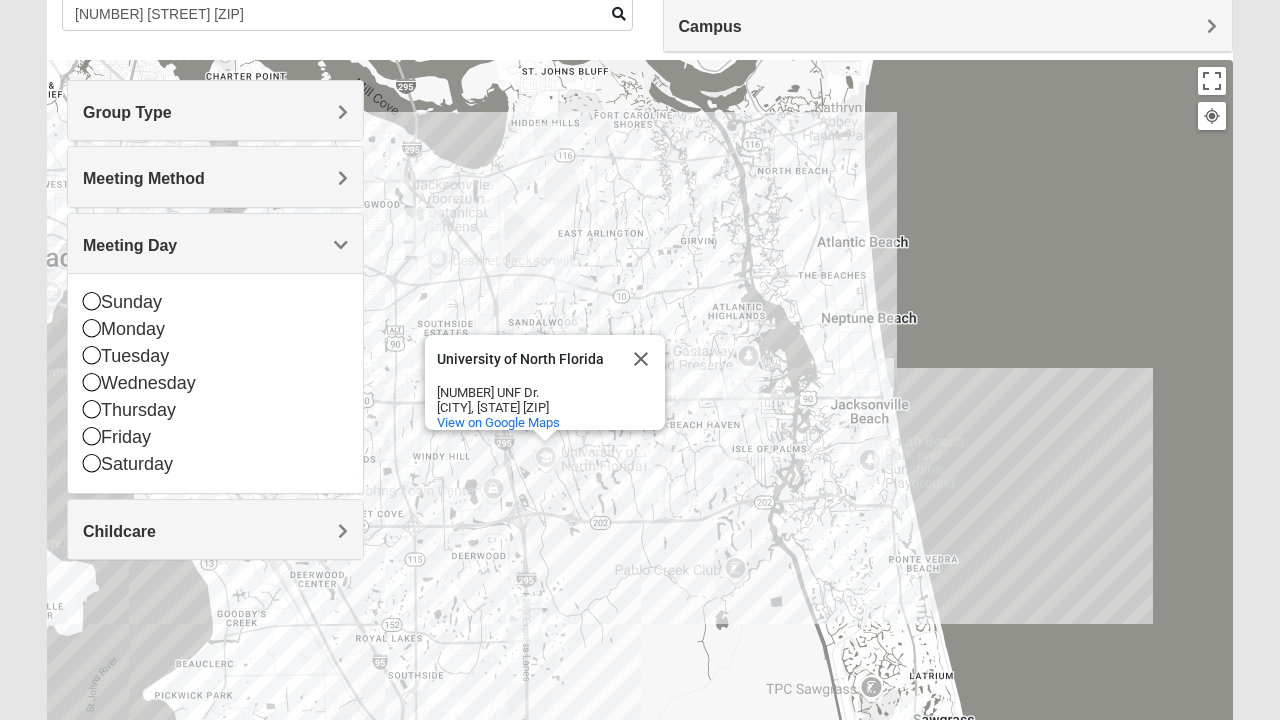 click on "University of North Florida University of North Florida [NUMBER] UNF Dr. [CITY], [STATE] [ZIP] View on Google Maps" at bounding box center (640, 460) 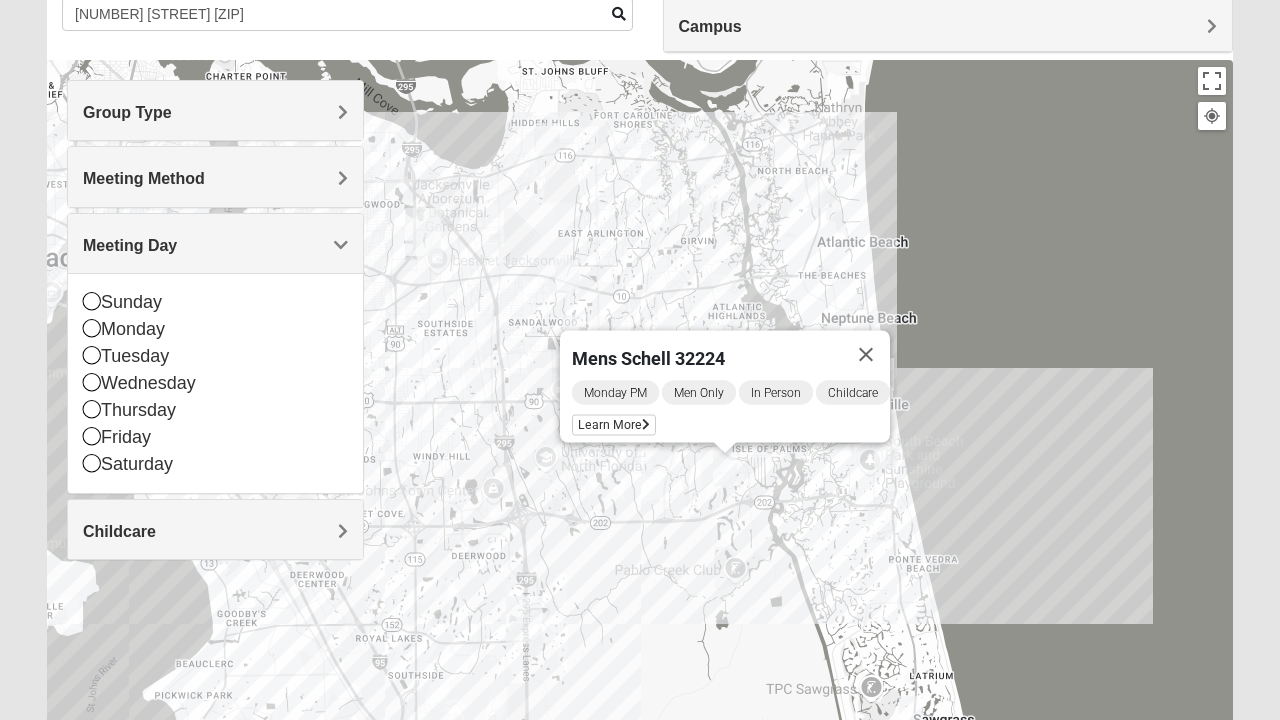 click at bounding box center (866, 355) 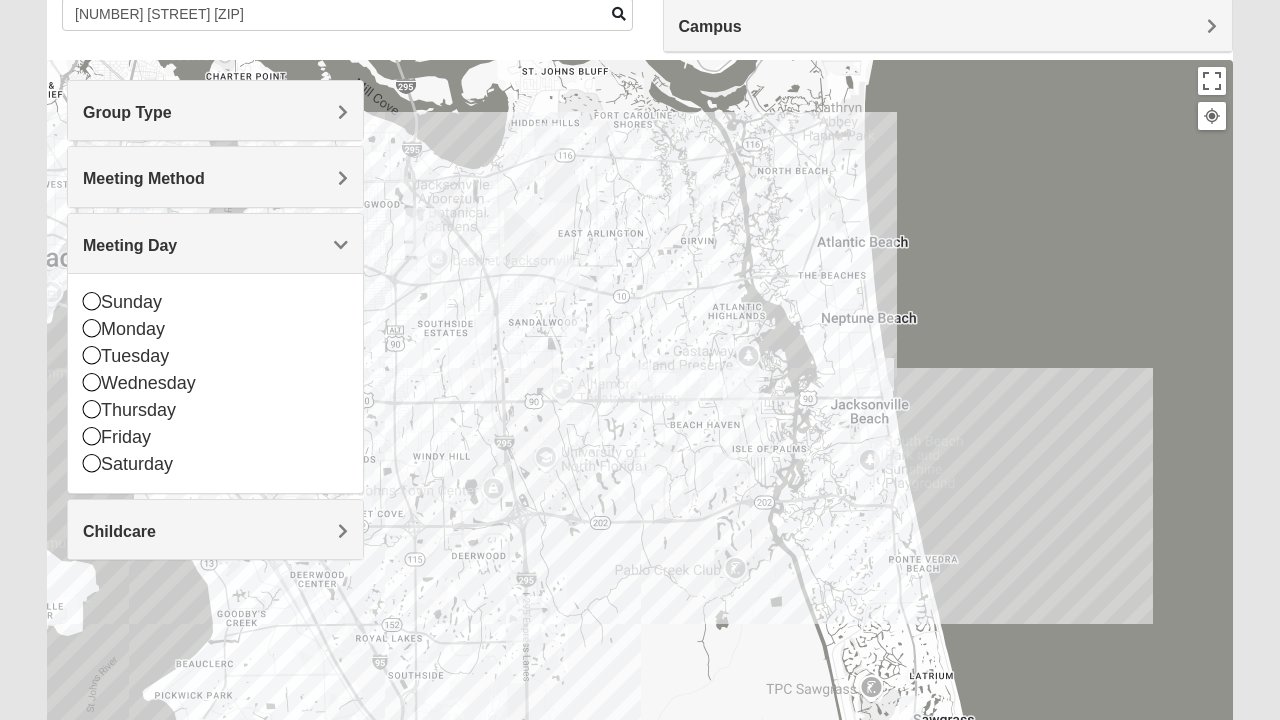click at bounding box center (641, 379) 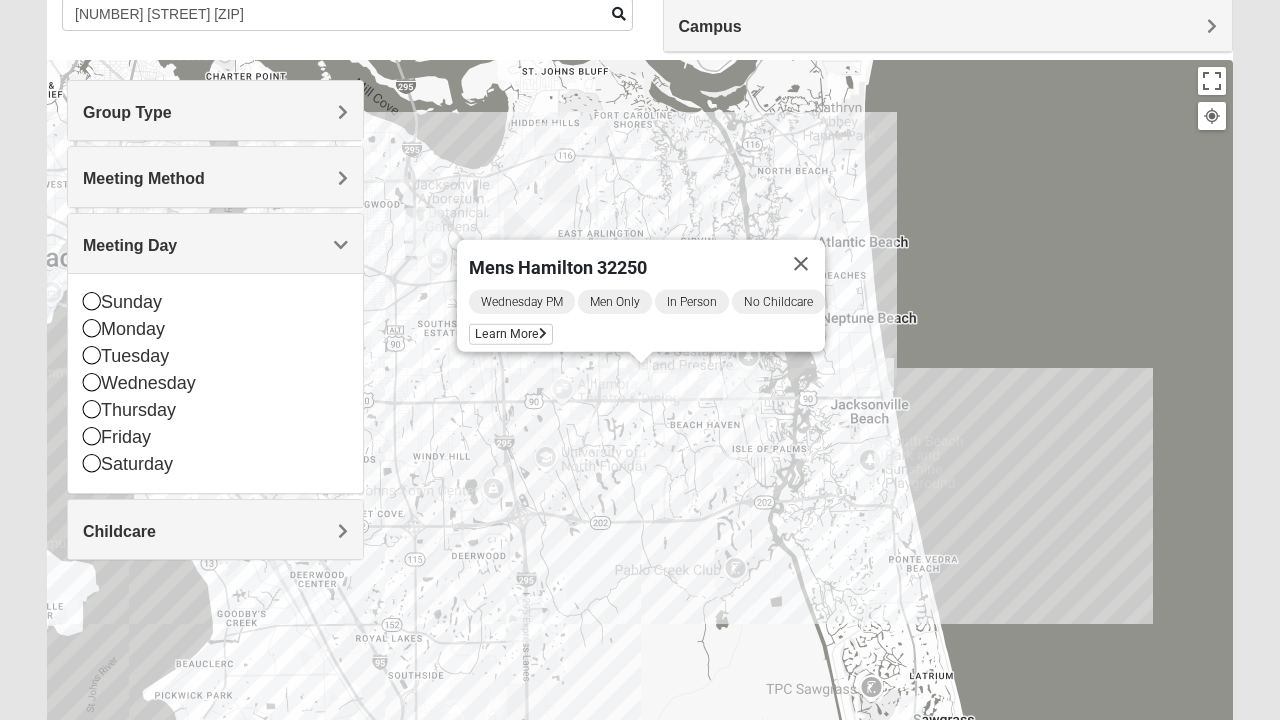 click on "Learn More" at bounding box center [511, 334] 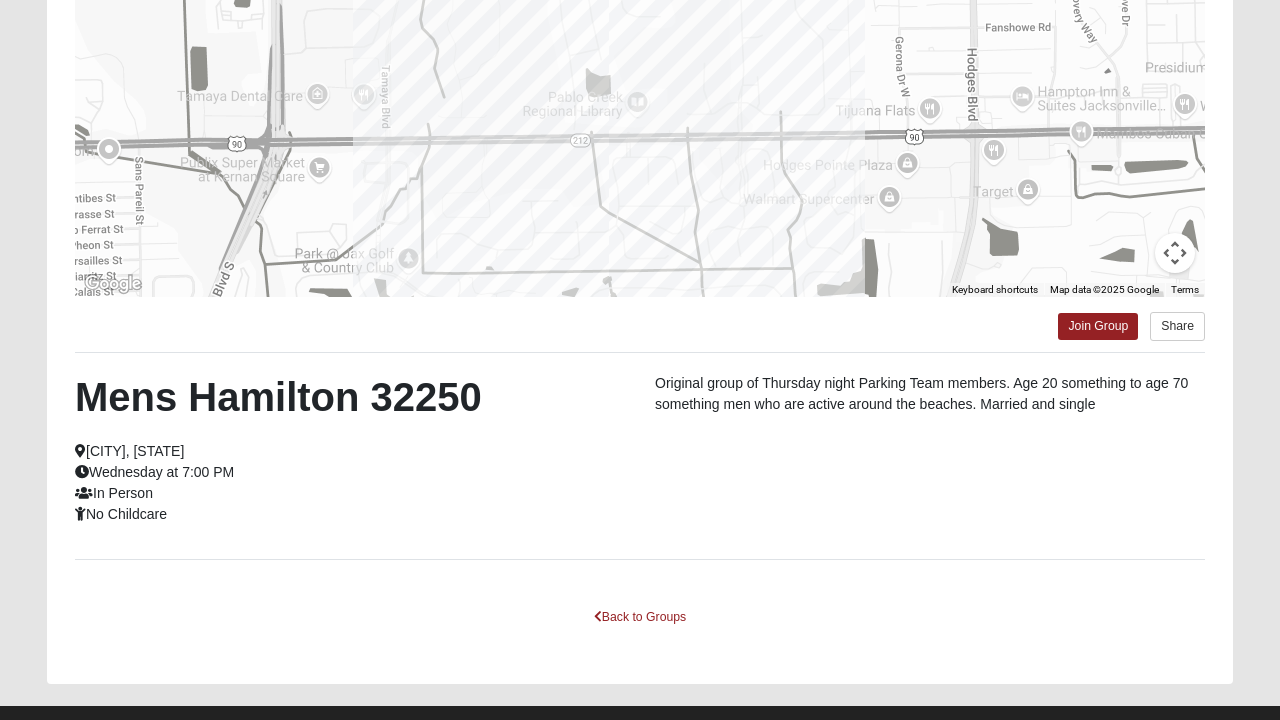 scroll, scrollTop: 323, scrollLeft: 0, axis: vertical 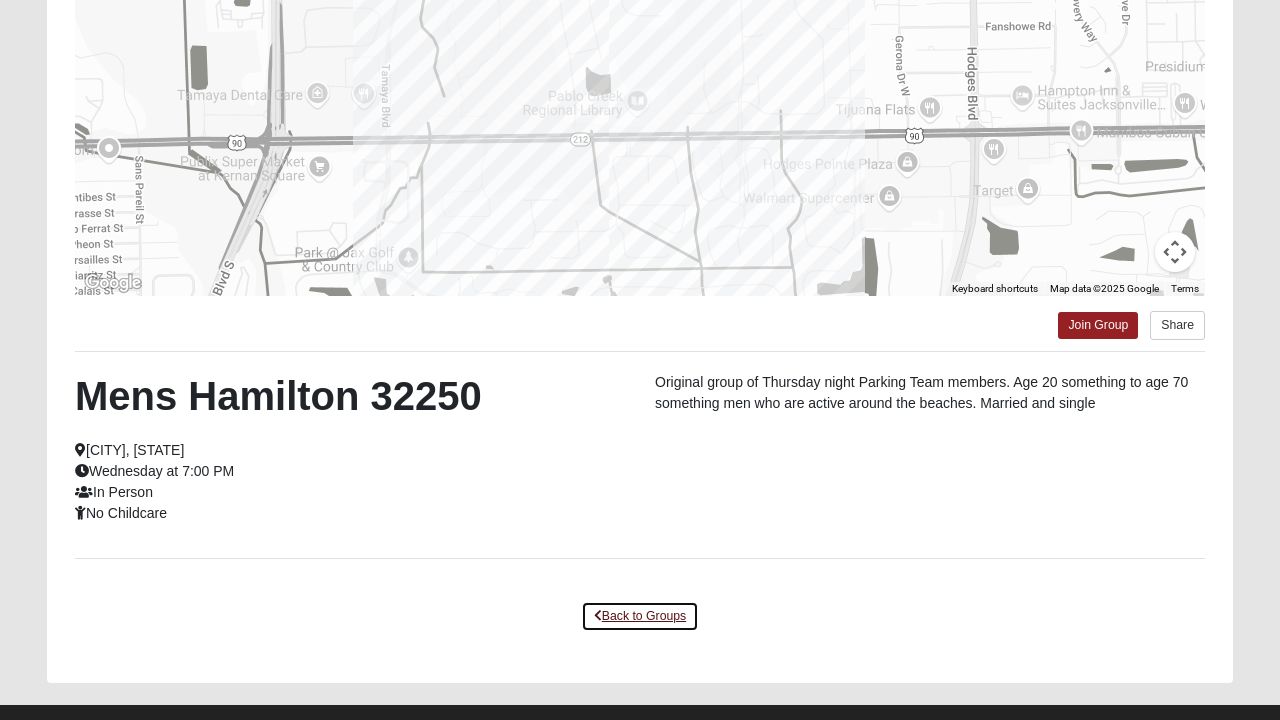 click on "Back to Groups" at bounding box center (640, 616) 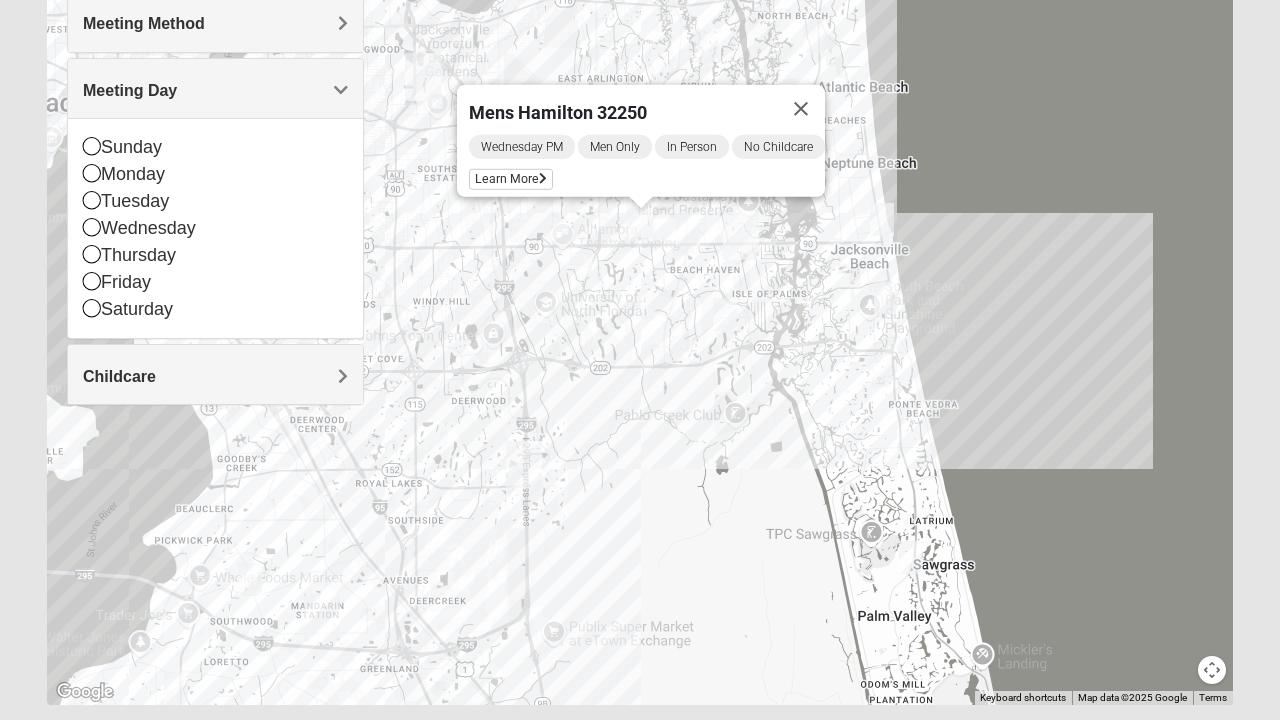 click at bounding box center [801, 109] 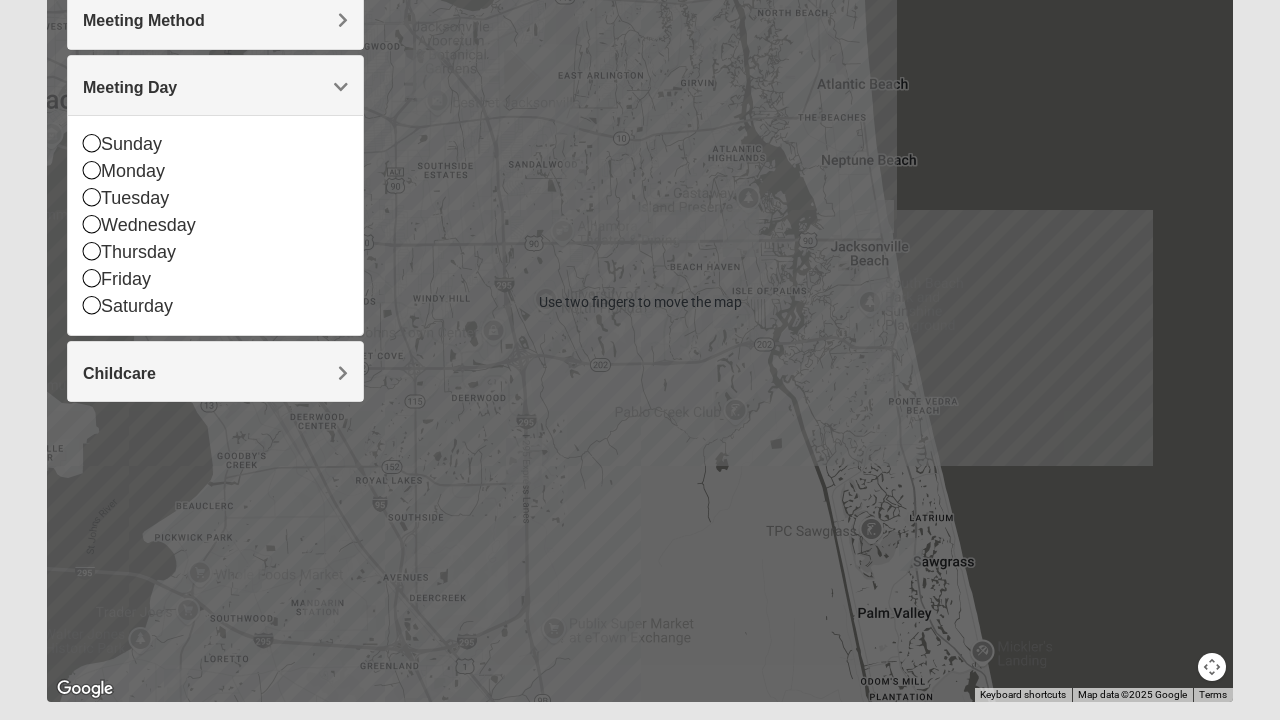 scroll, scrollTop: 321, scrollLeft: 0, axis: vertical 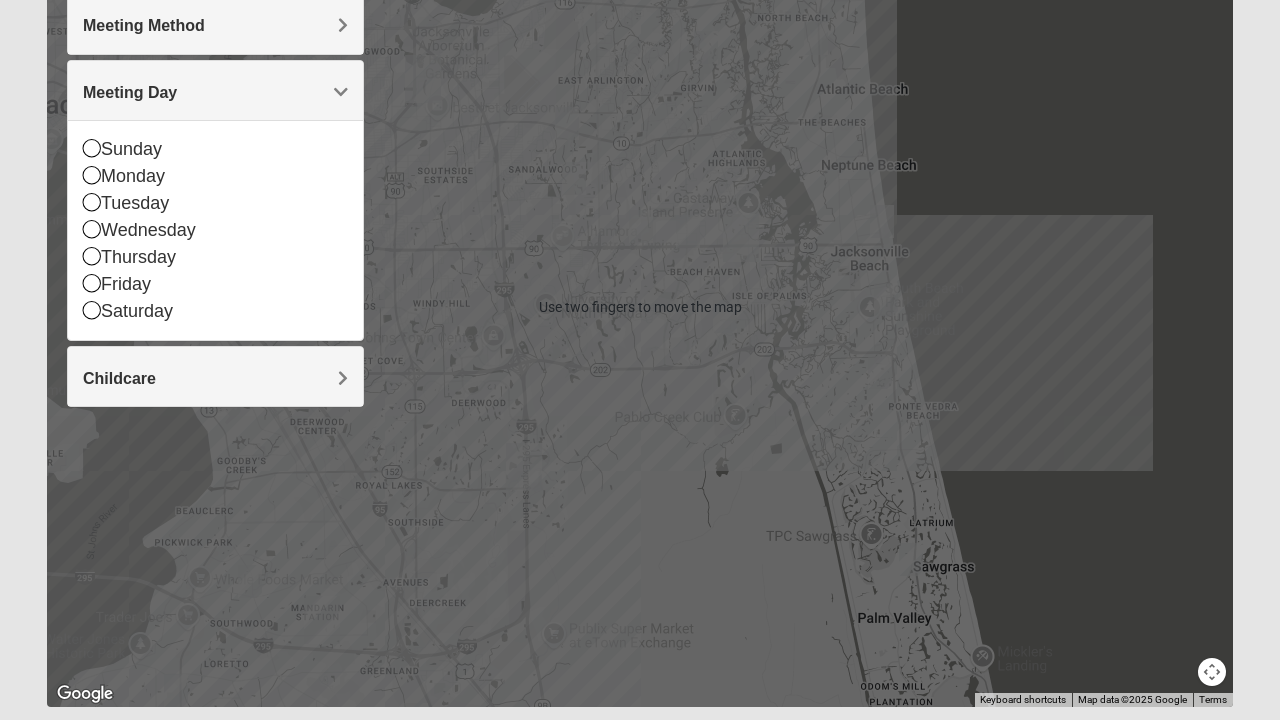 click on "To navigate, press the arrow keys." at bounding box center [640, 307] 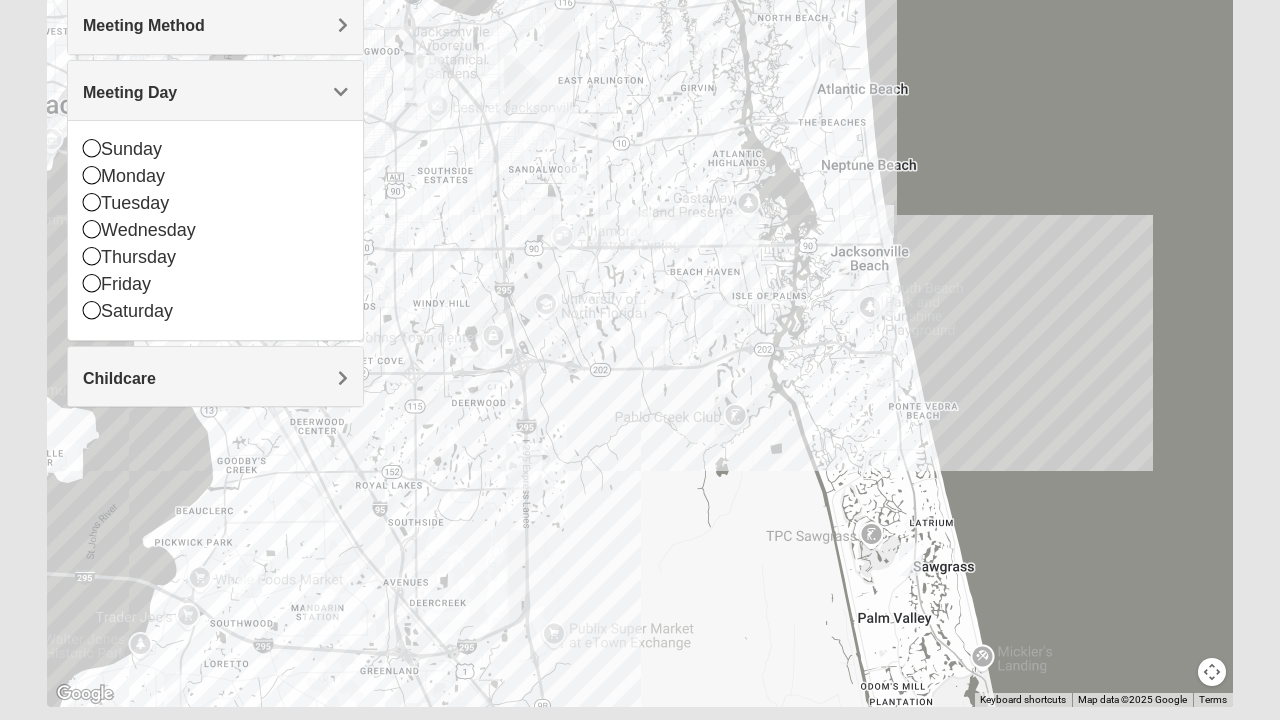 click at bounding box center [725, 316] 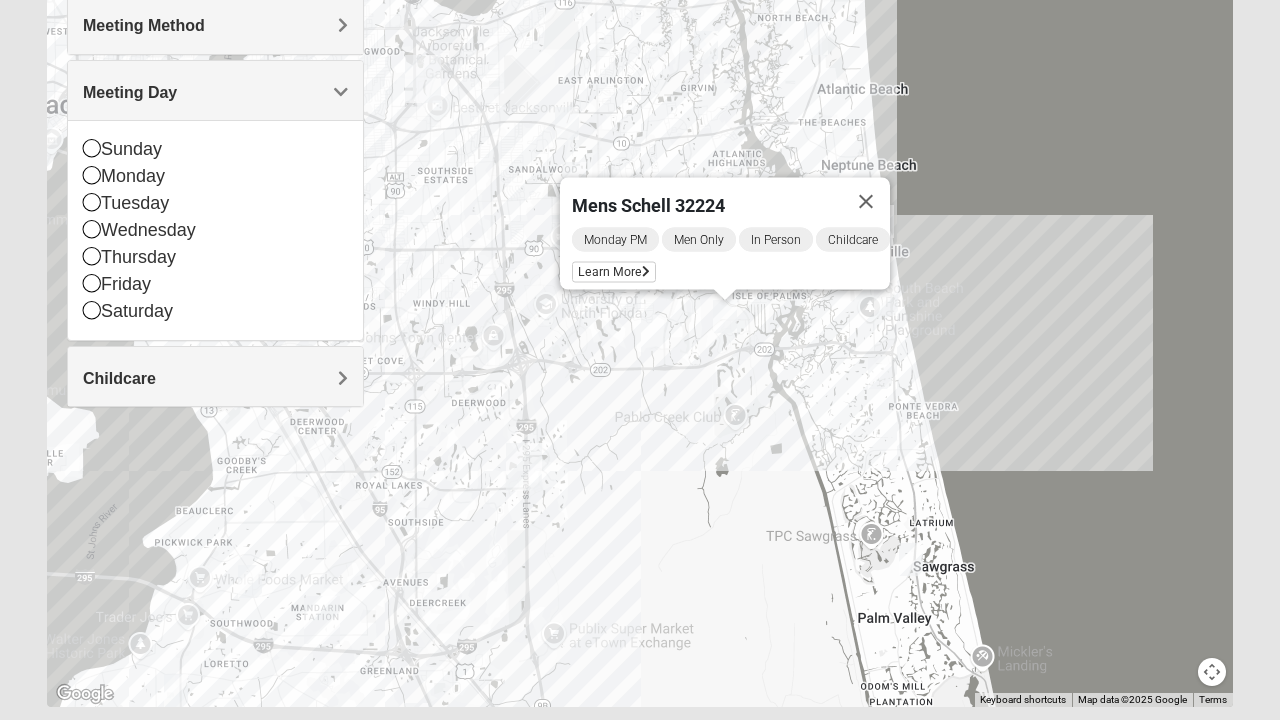 click on "Learn More" at bounding box center (614, 272) 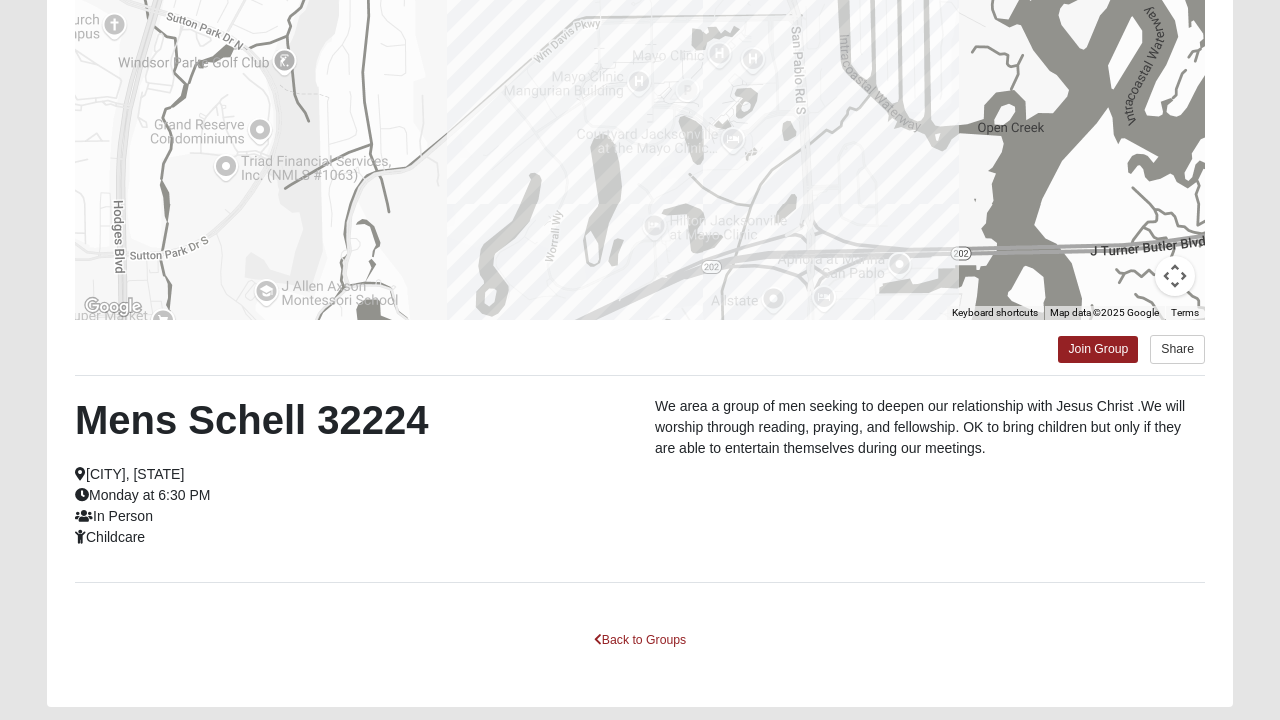 scroll, scrollTop: 301, scrollLeft: 0, axis: vertical 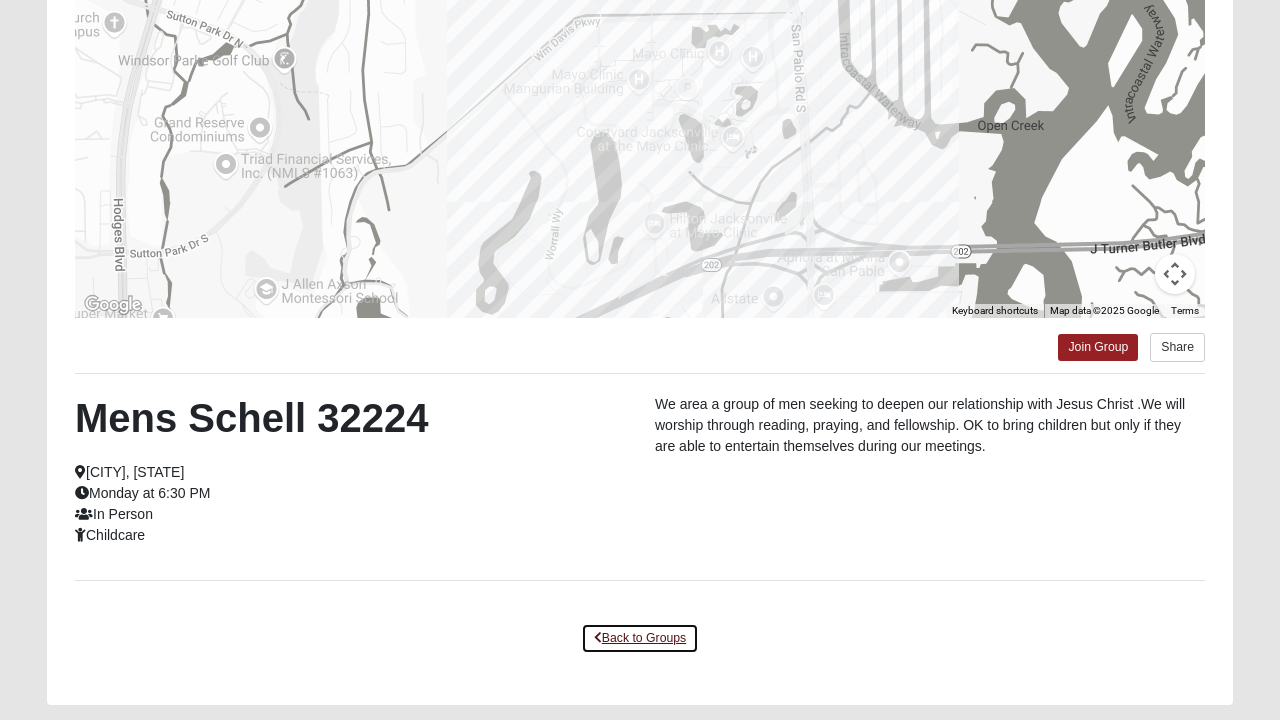 click on "Back to Groups" at bounding box center (640, 638) 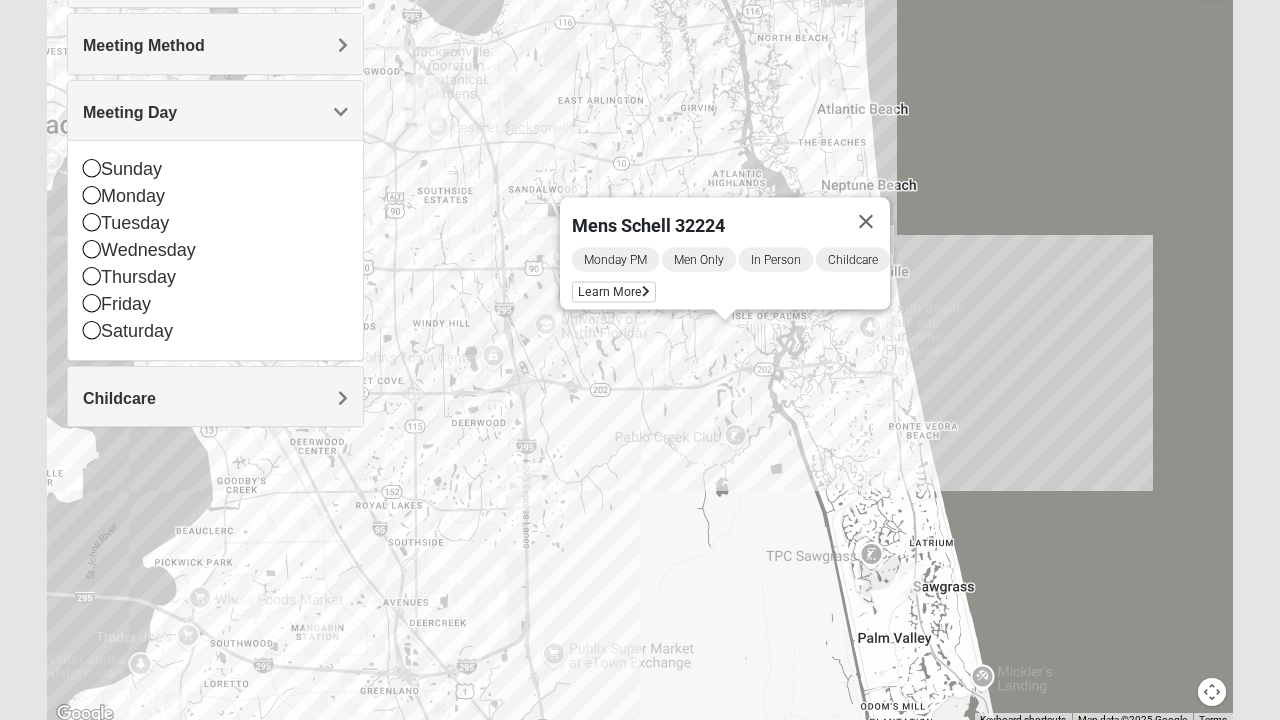 click on "Mens Schell [ZIP] Monday PM Men Only In Person Childcare Learn More" at bounding box center (640, 327) 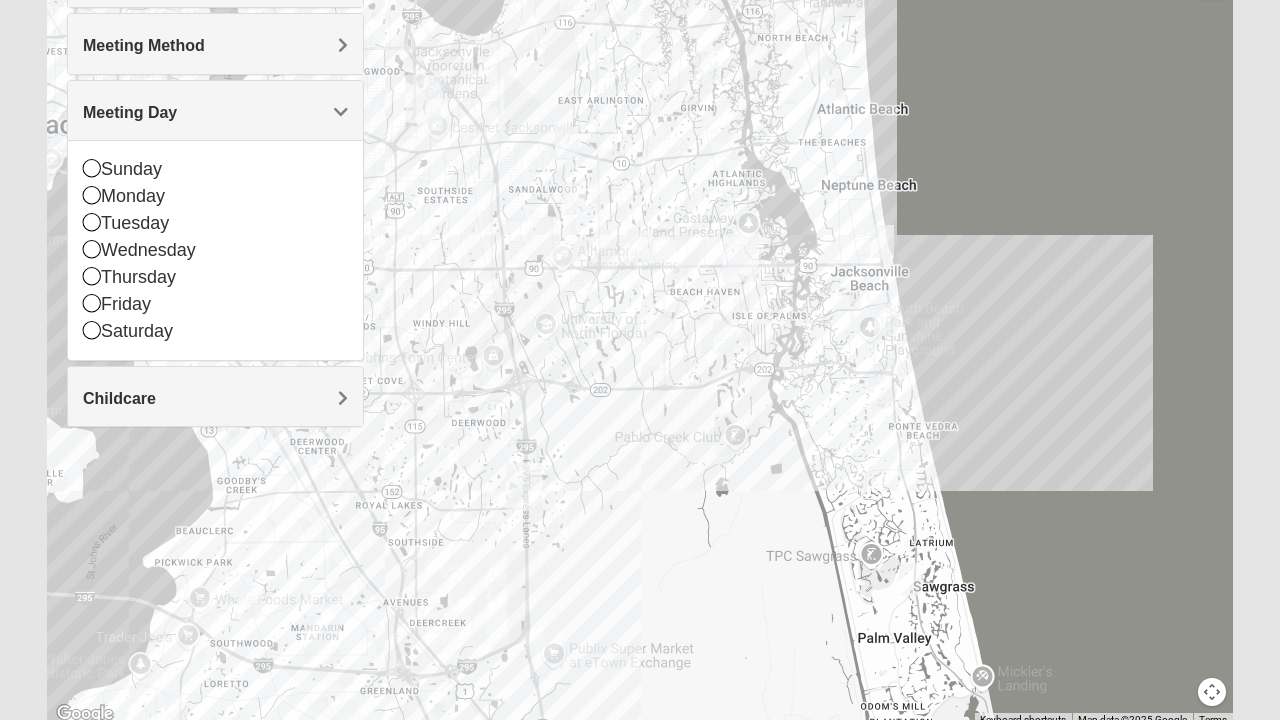 click at bounding box center [886, 319] 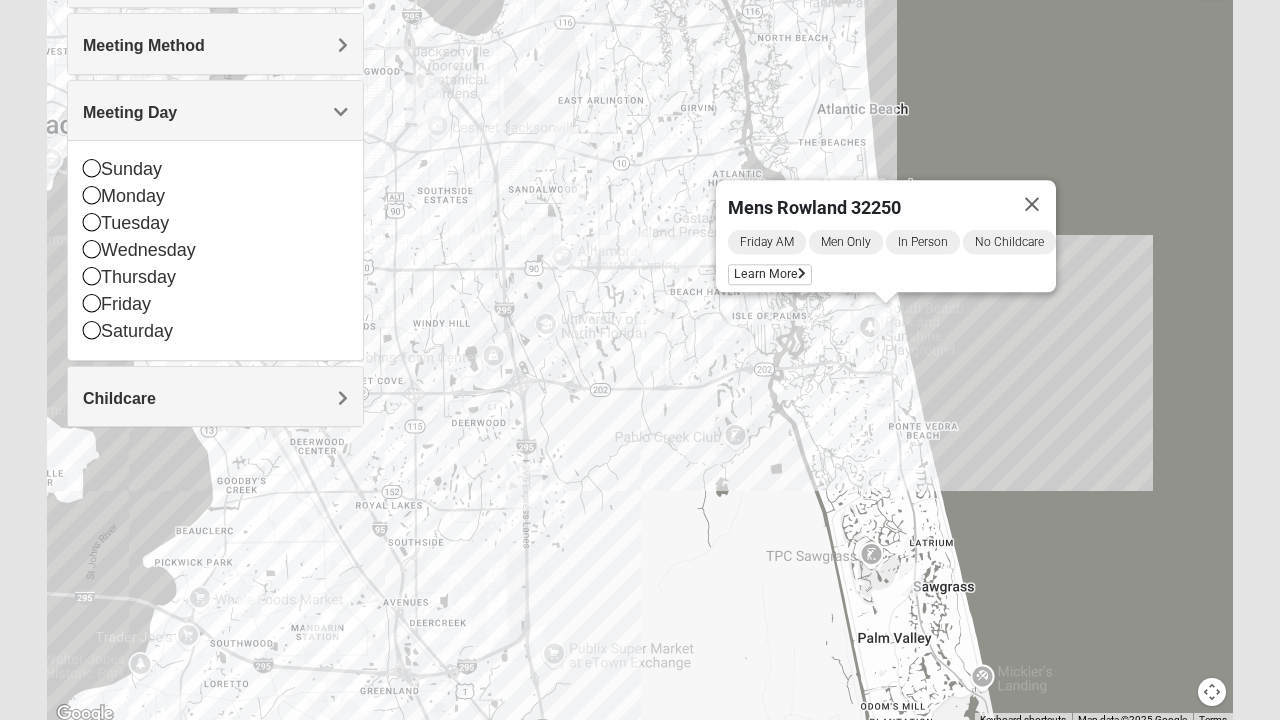 click on "Learn More" at bounding box center (770, 274) 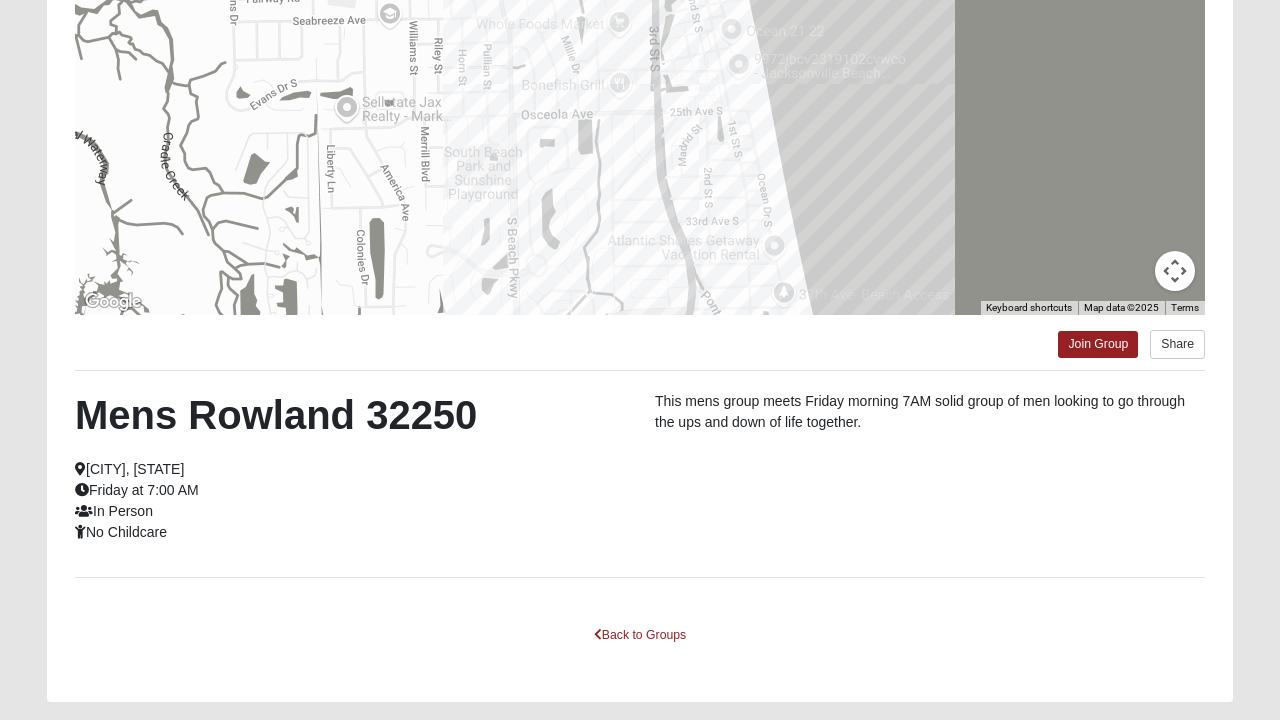 scroll, scrollTop: 306, scrollLeft: 0, axis: vertical 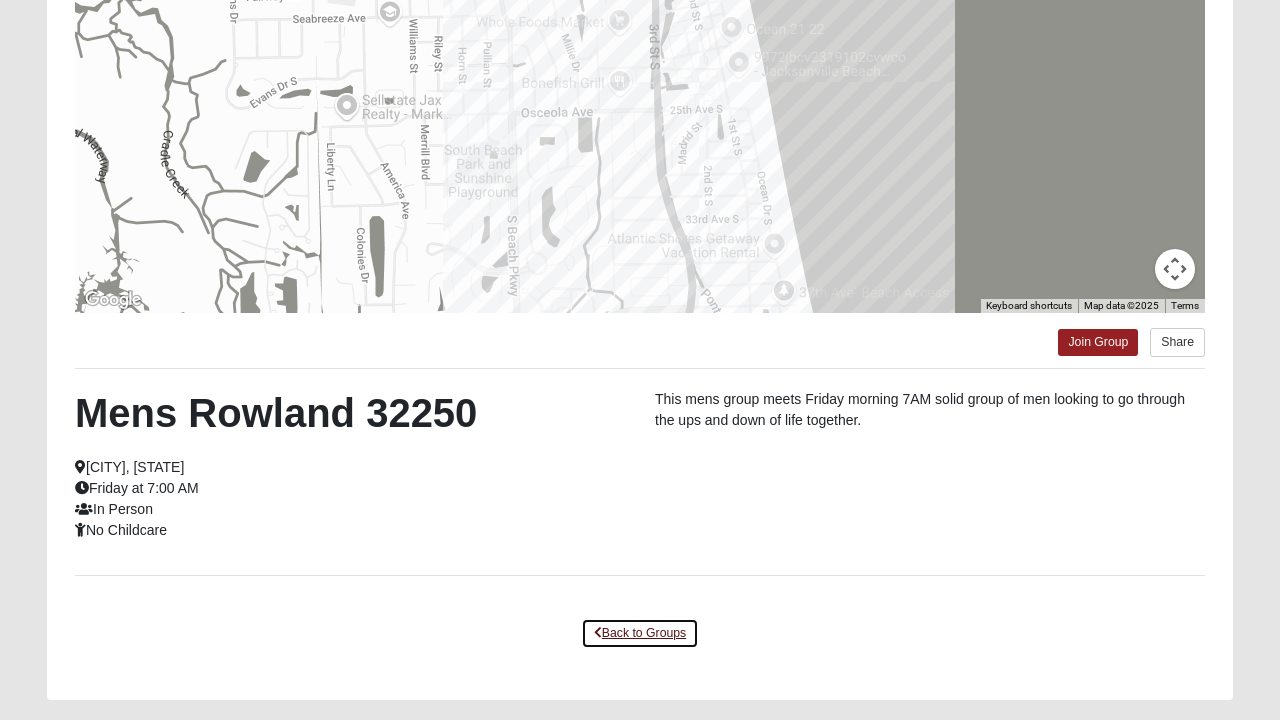 click on "Back to Groups" at bounding box center [640, 633] 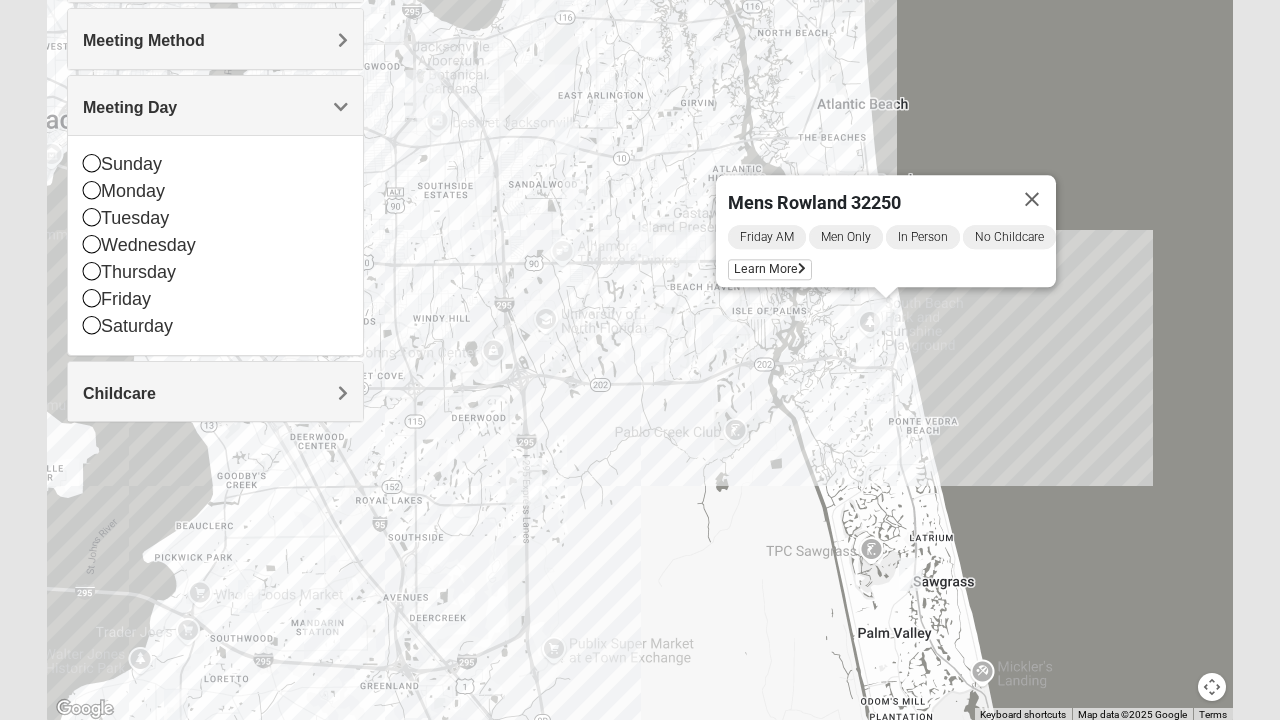 click at bounding box center [1032, 199] 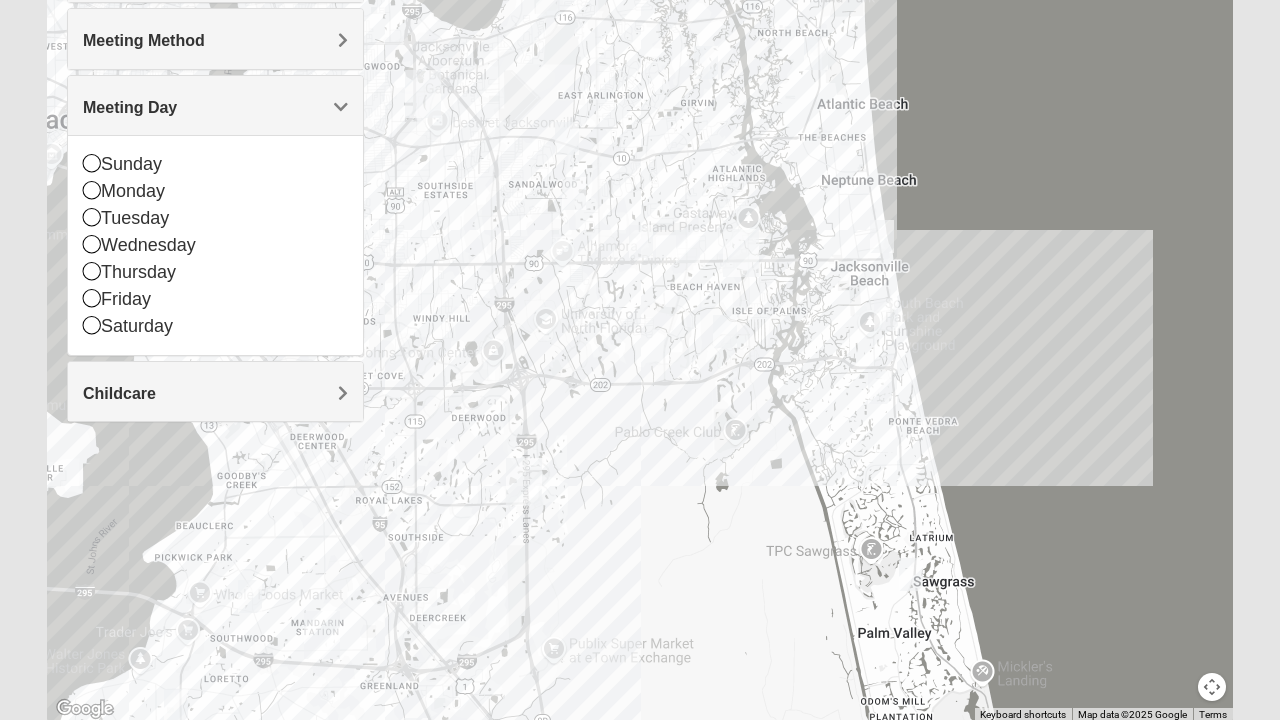 click at bounding box center (880, 387) 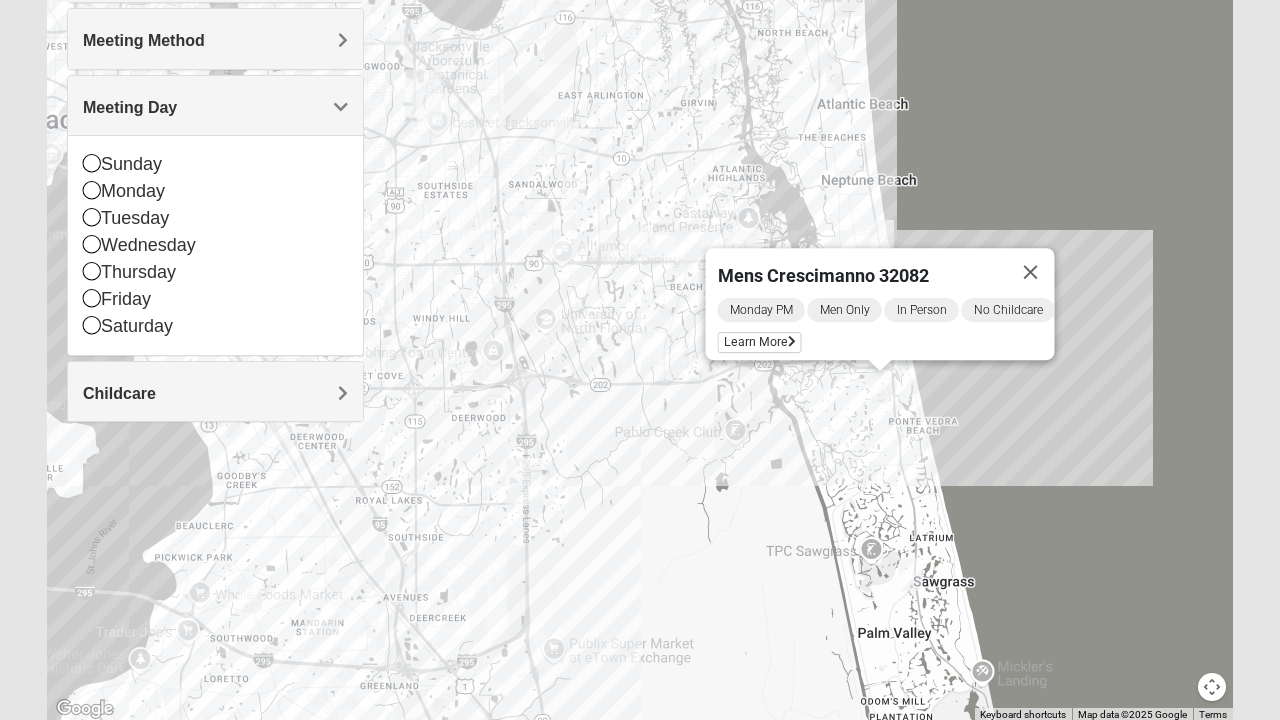 click on "Learn More" at bounding box center (760, 342) 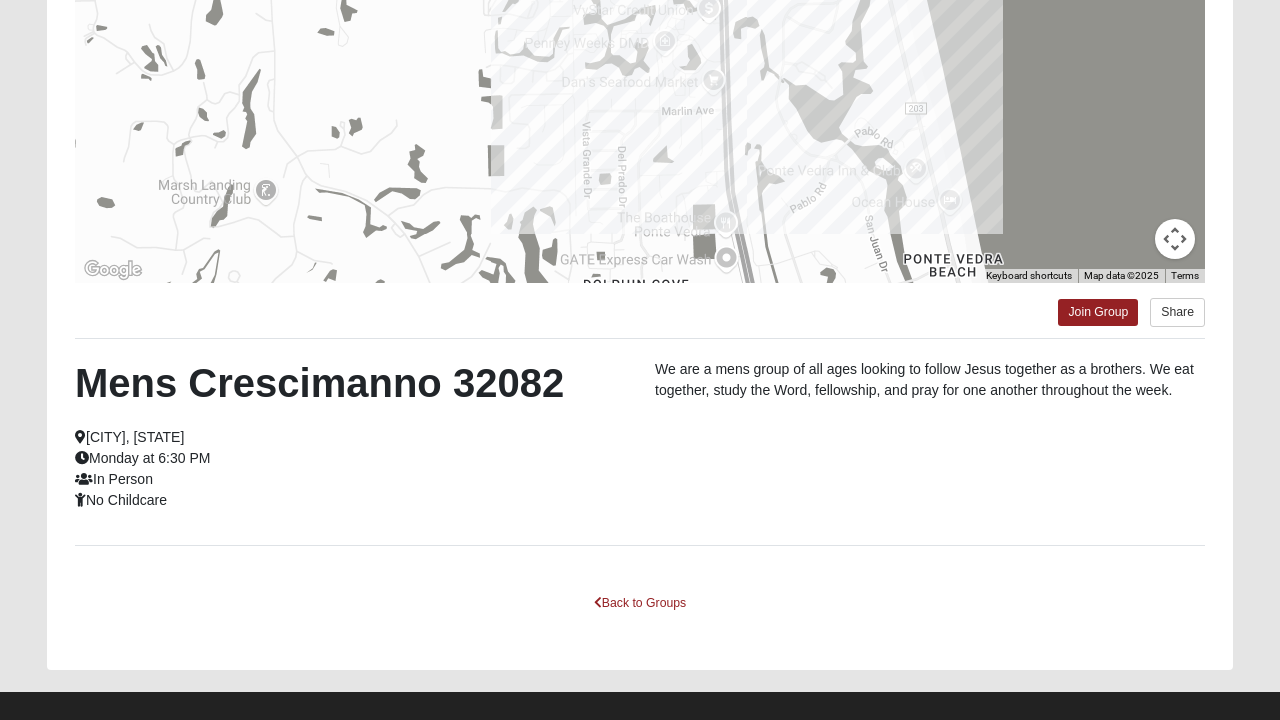 scroll, scrollTop: 336, scrollLeft: 0, axis: vertical 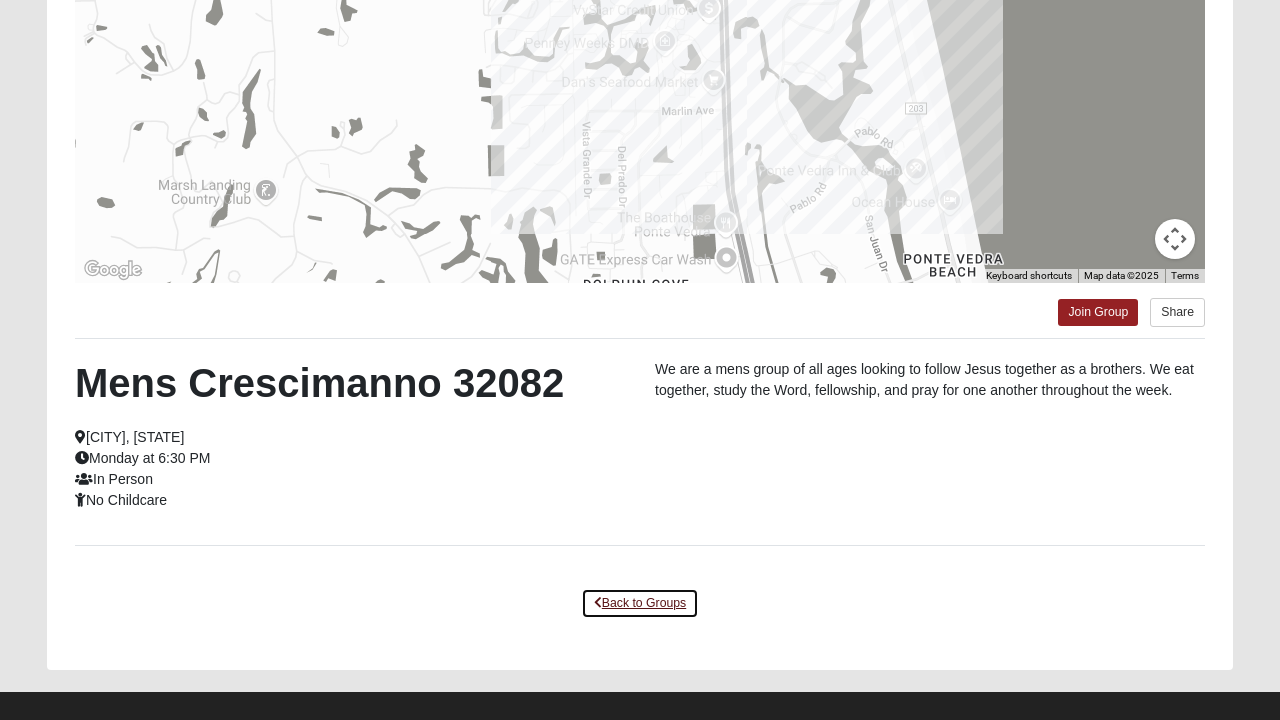 click on "Back to Groups" at bounding box center [640, 603] 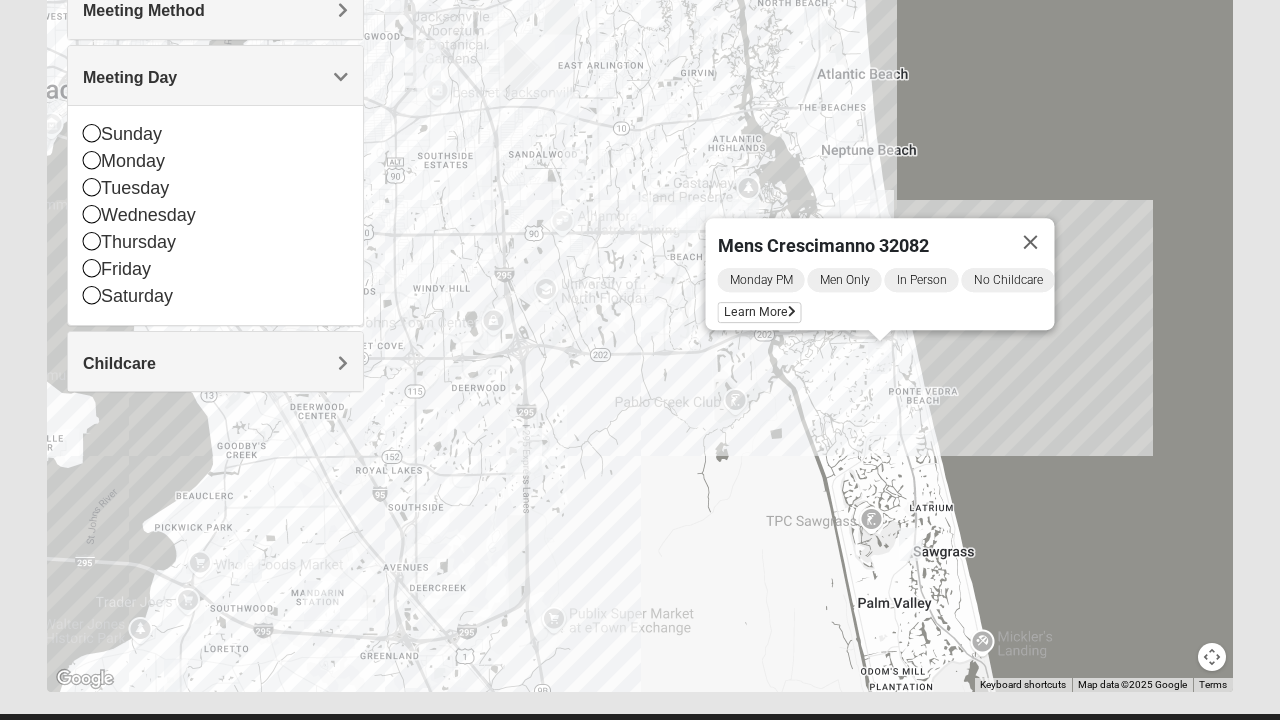 click at bounding box center (1031, 242) 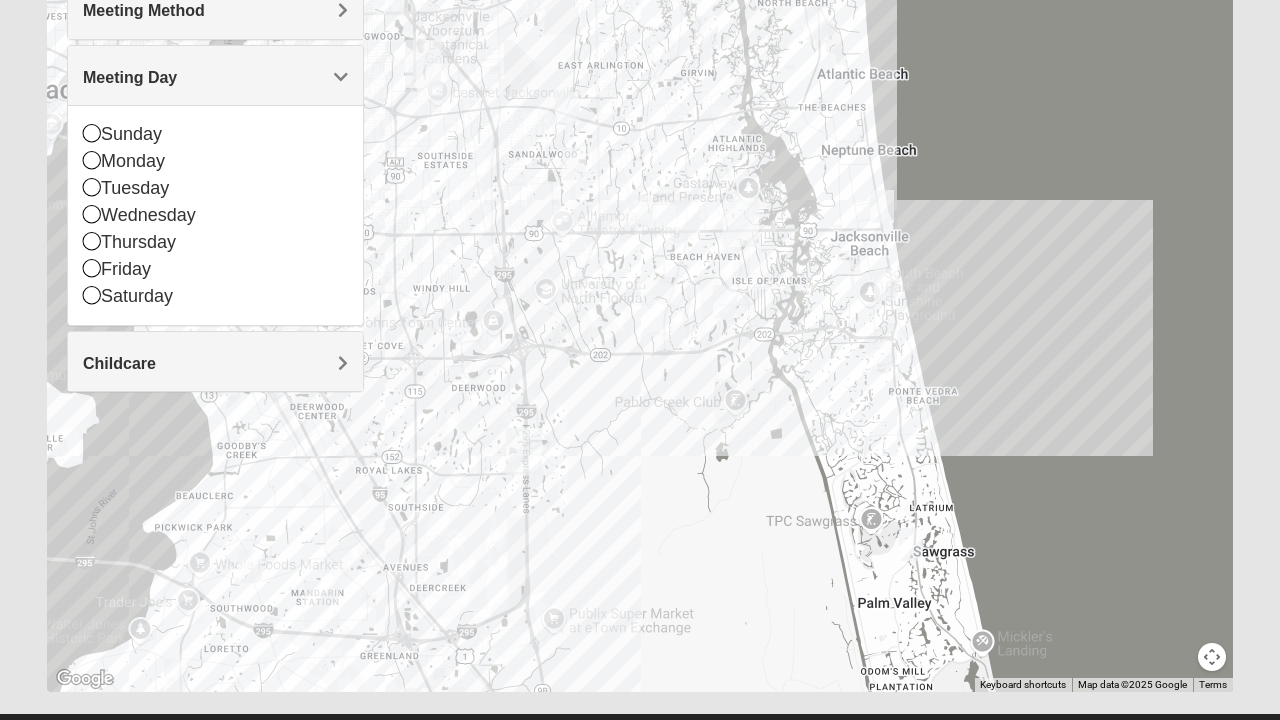 click at bounding box center (882, 206) 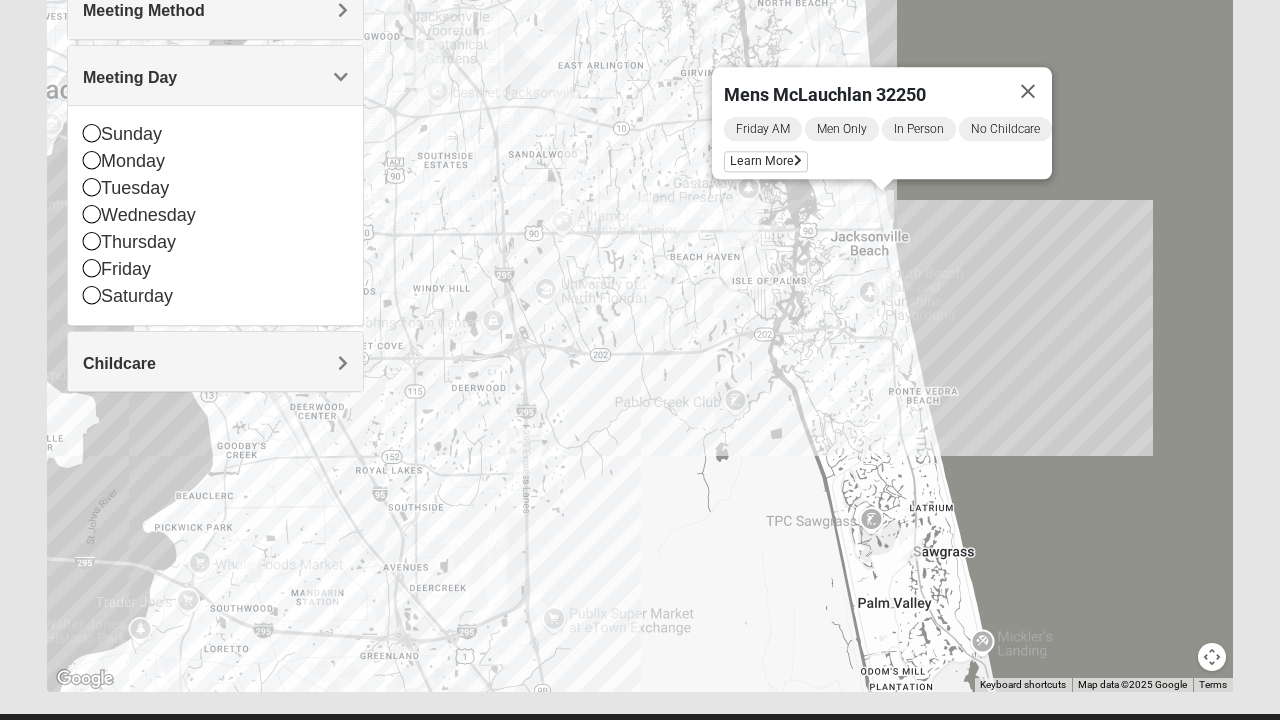 click on "Learn More" at bounding box center [766, 161] 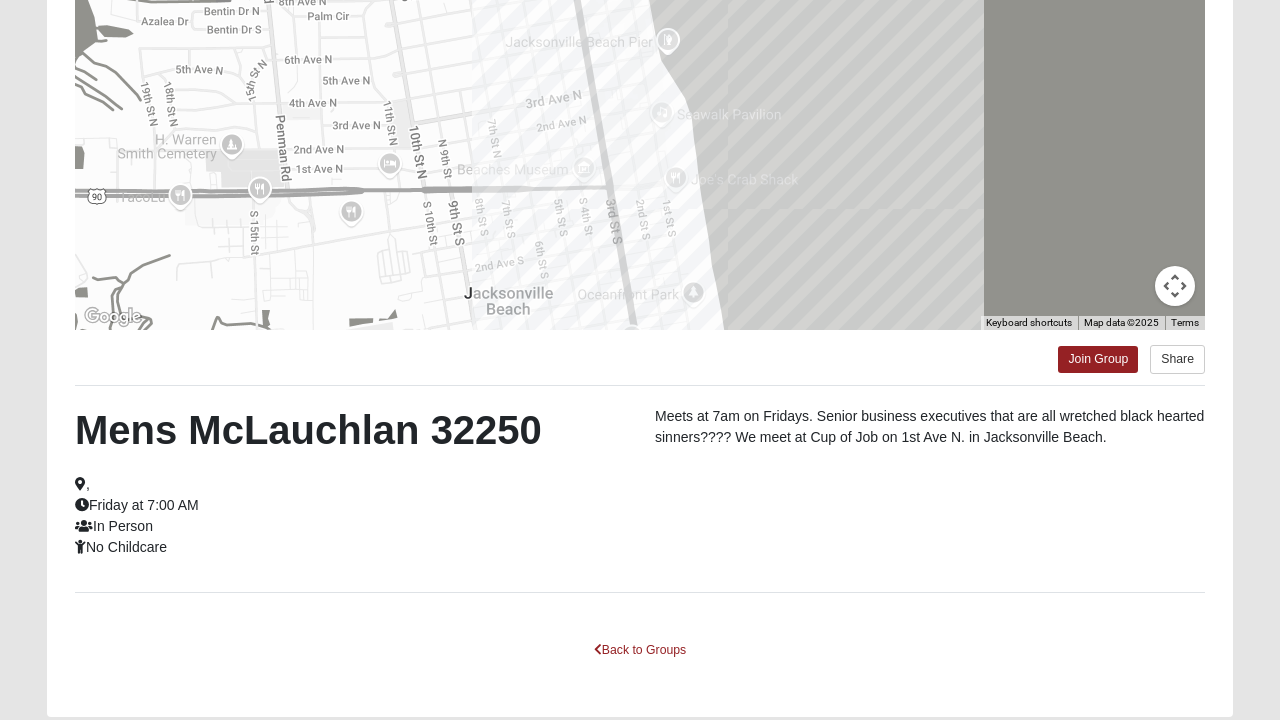 scroll, scrollTop: 292, scrollLeft: 0, axis: vertical 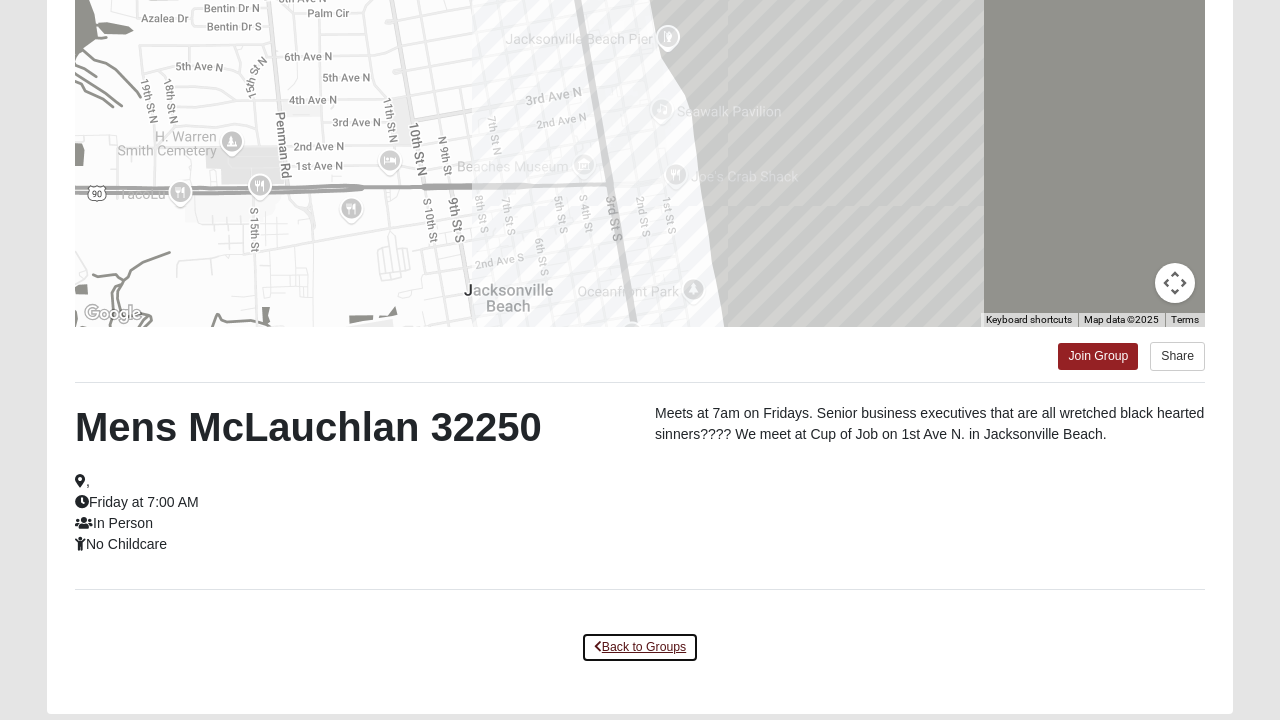 click on "Back to Groups" at bounding box center [640, 647] 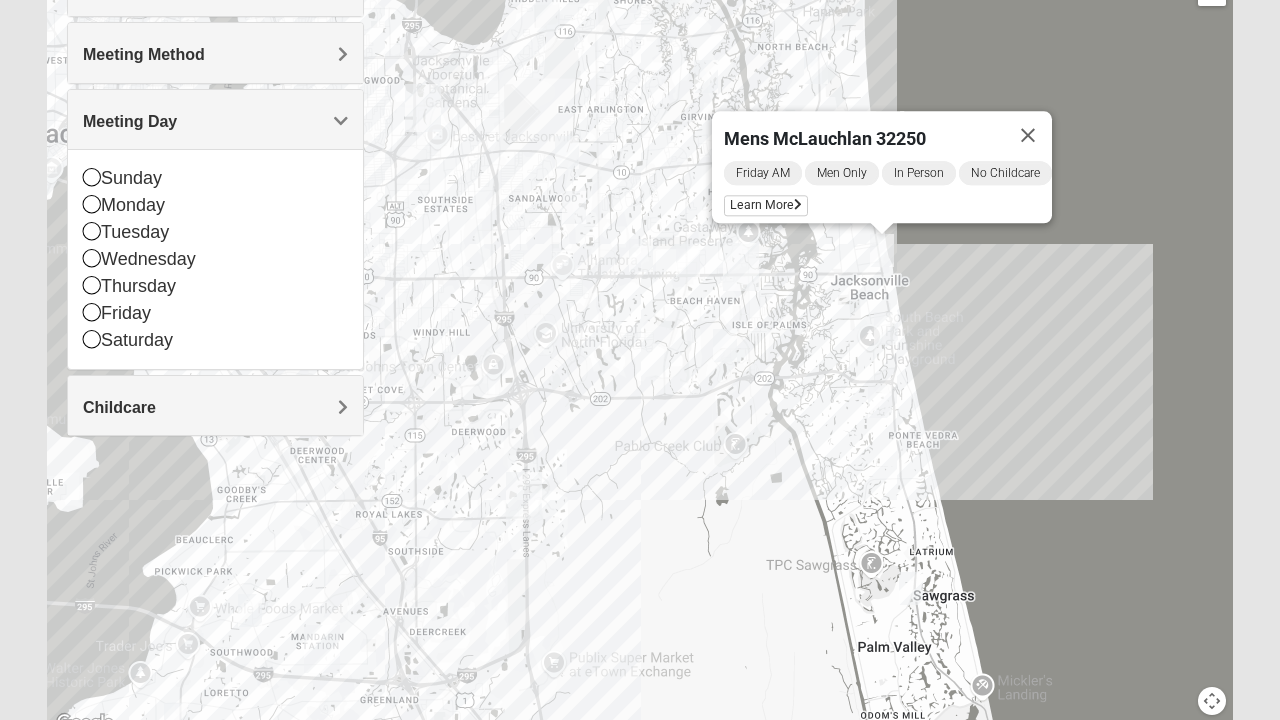 click at bounding box center [1028, 135] 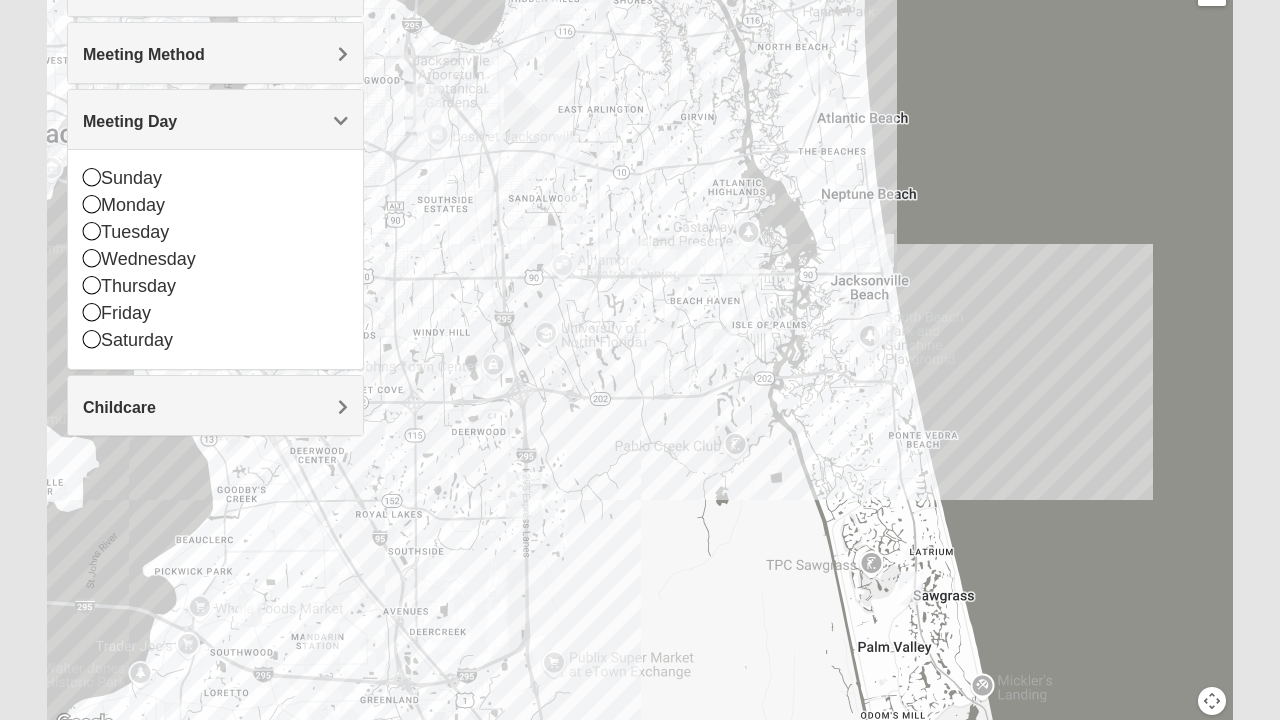 click at bounding box center [688, 260] 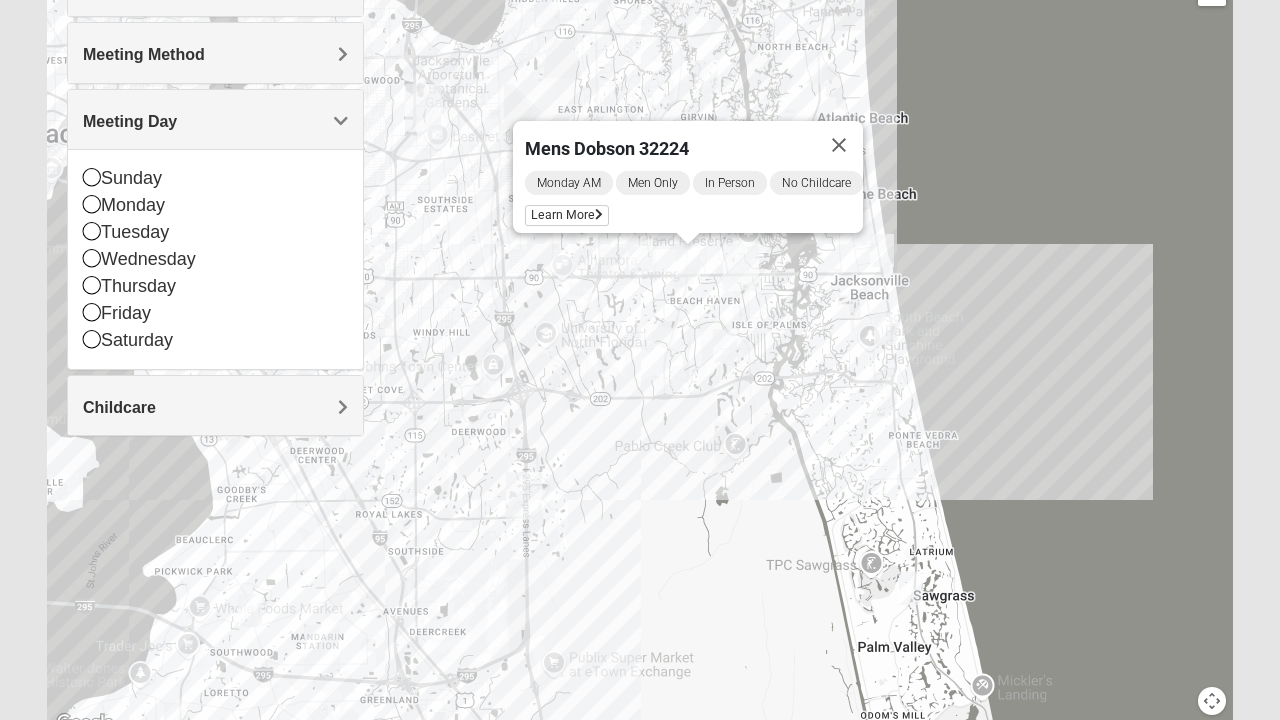 click on "Learn More" at bounding box center [567, 215] 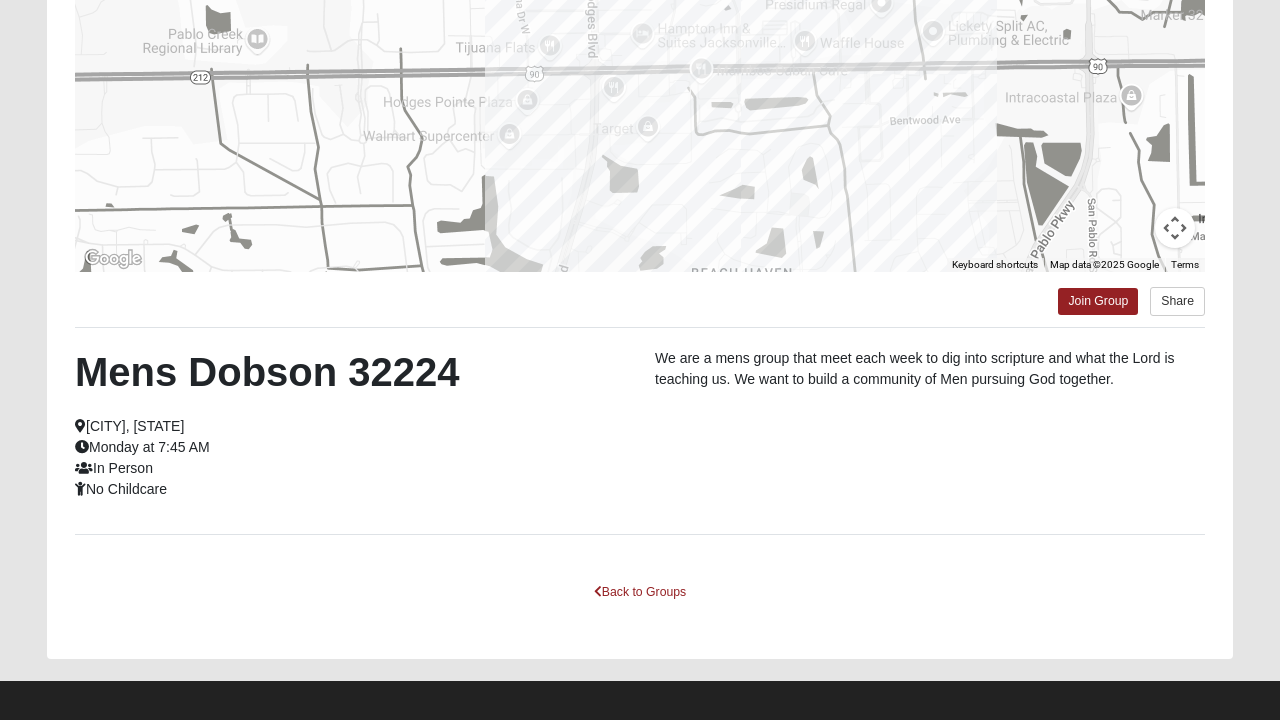 scroll, scrollTop: 348, scrollLeft: 0, axis: vertical 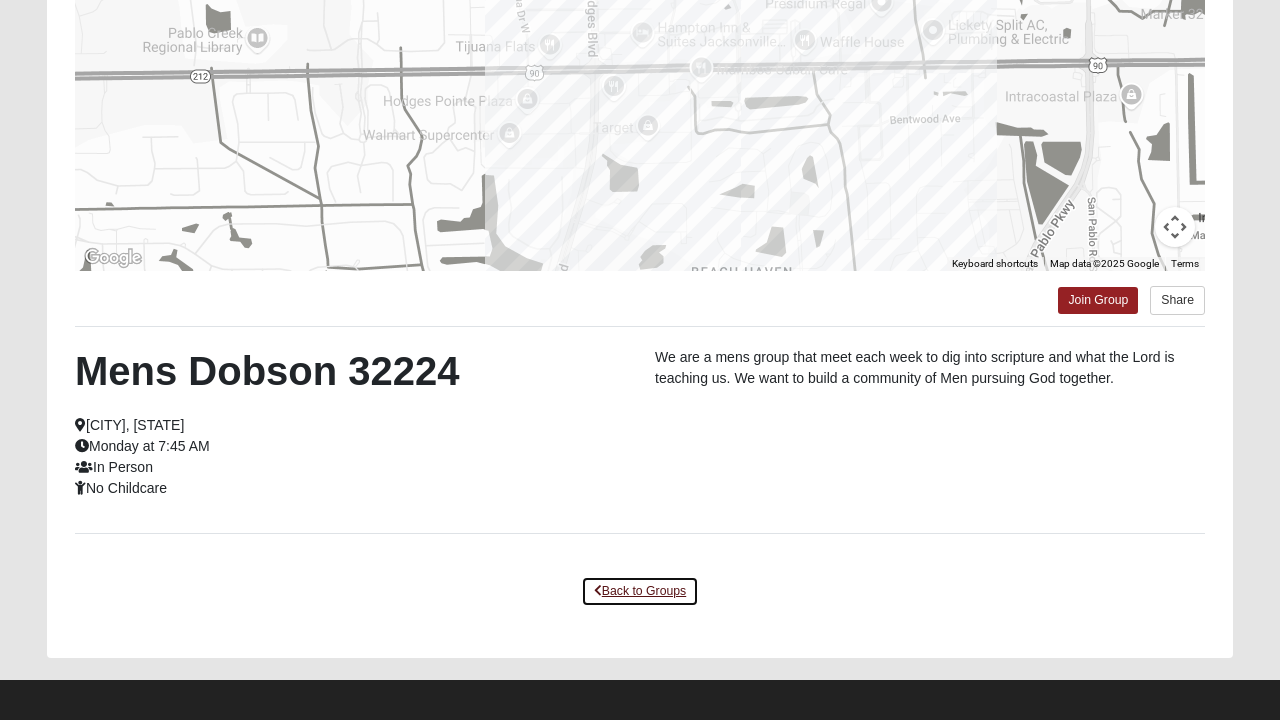 click on "Back to Groups" at bounding box center [640, 591] 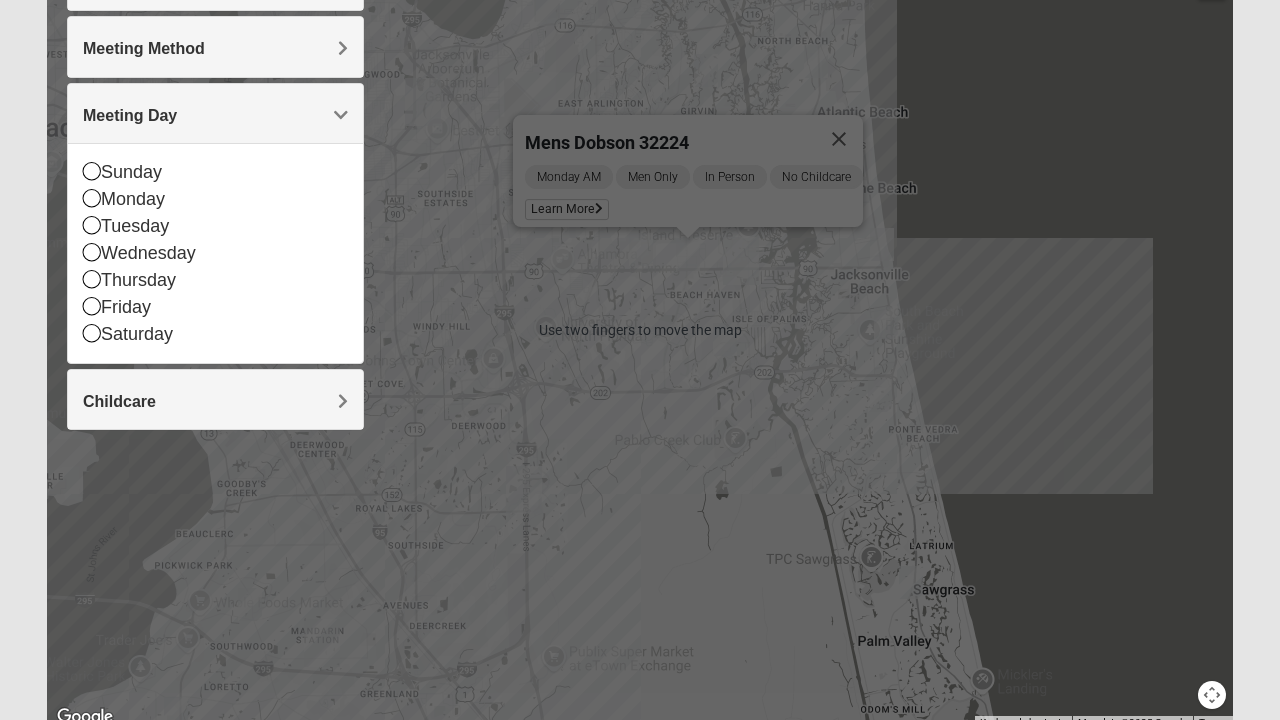 scroll, scrollTop: 295, scrollLeft: 0, axis: vertical 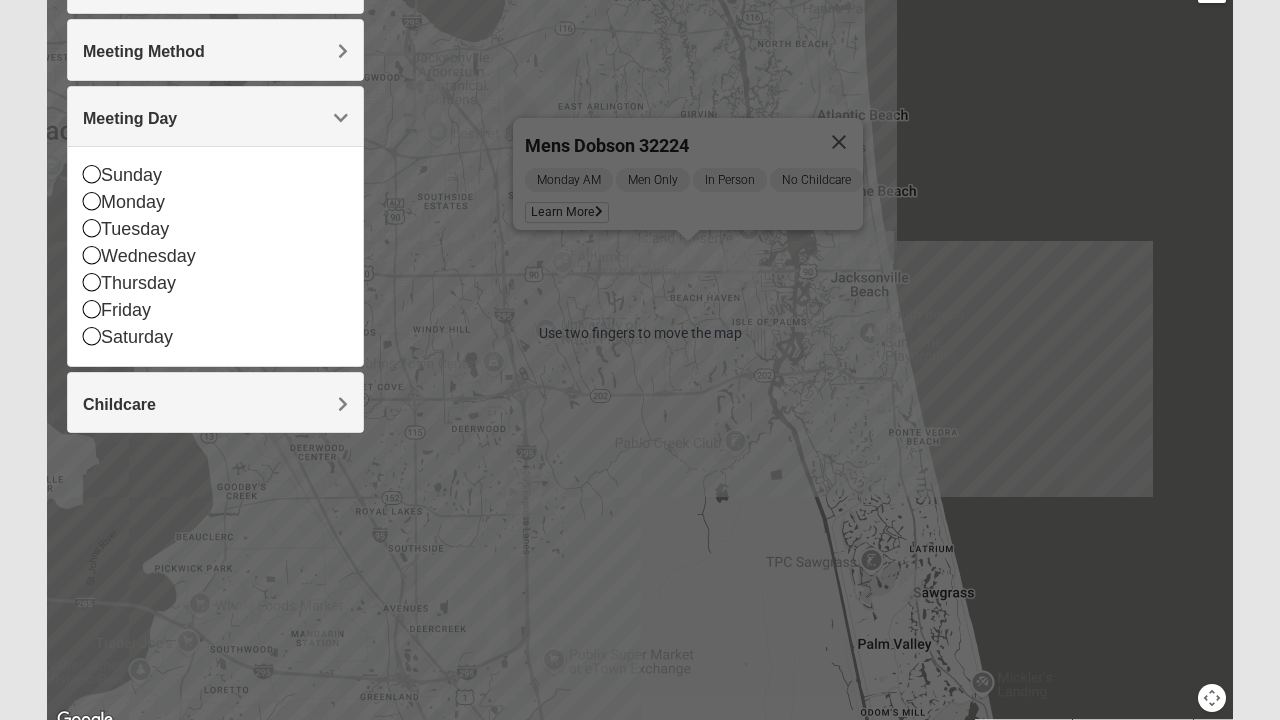 click at bounding box center [839, 142] 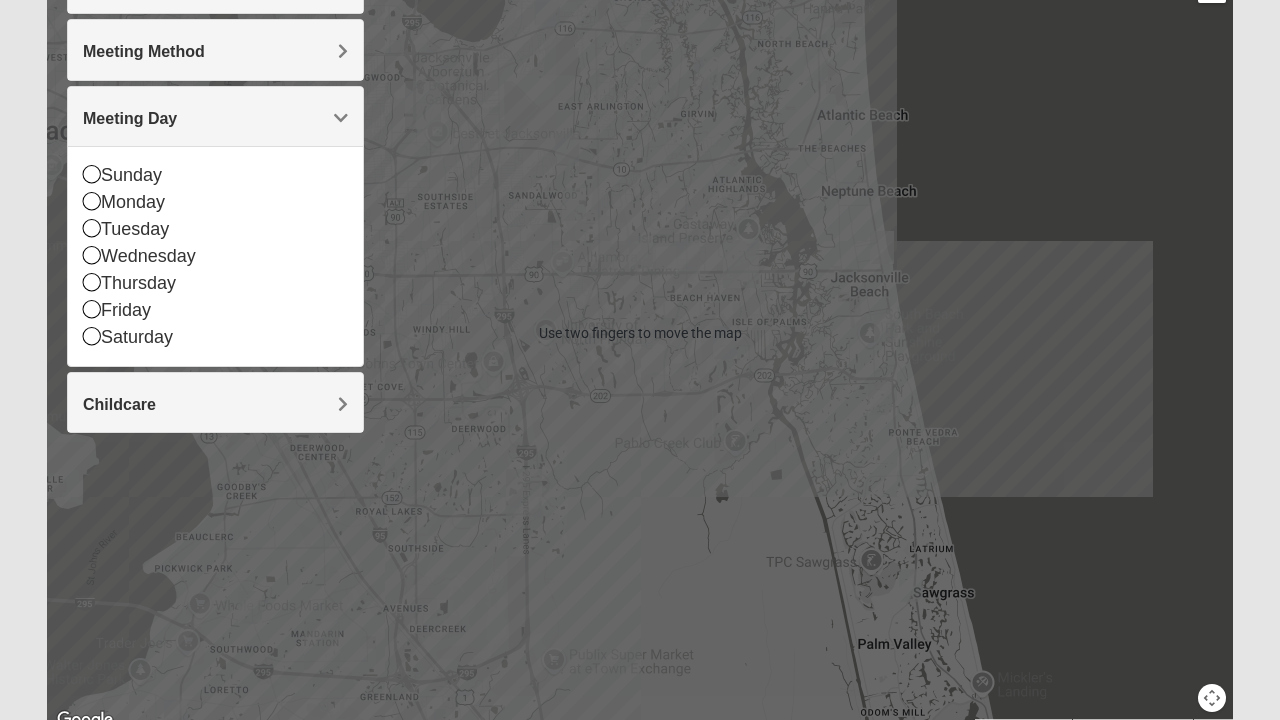 scroll, scrollTop: 294, scrollLeft: 0, axis: vertical 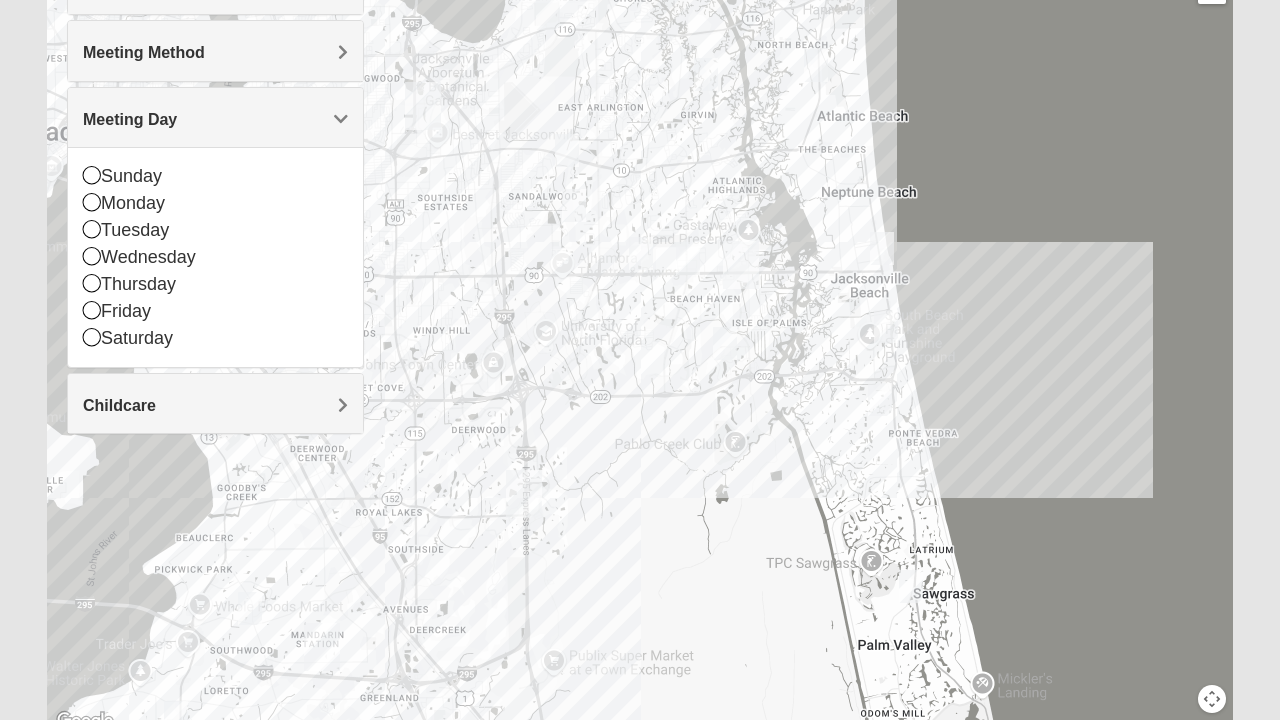 click at bounding box center (640, 334) 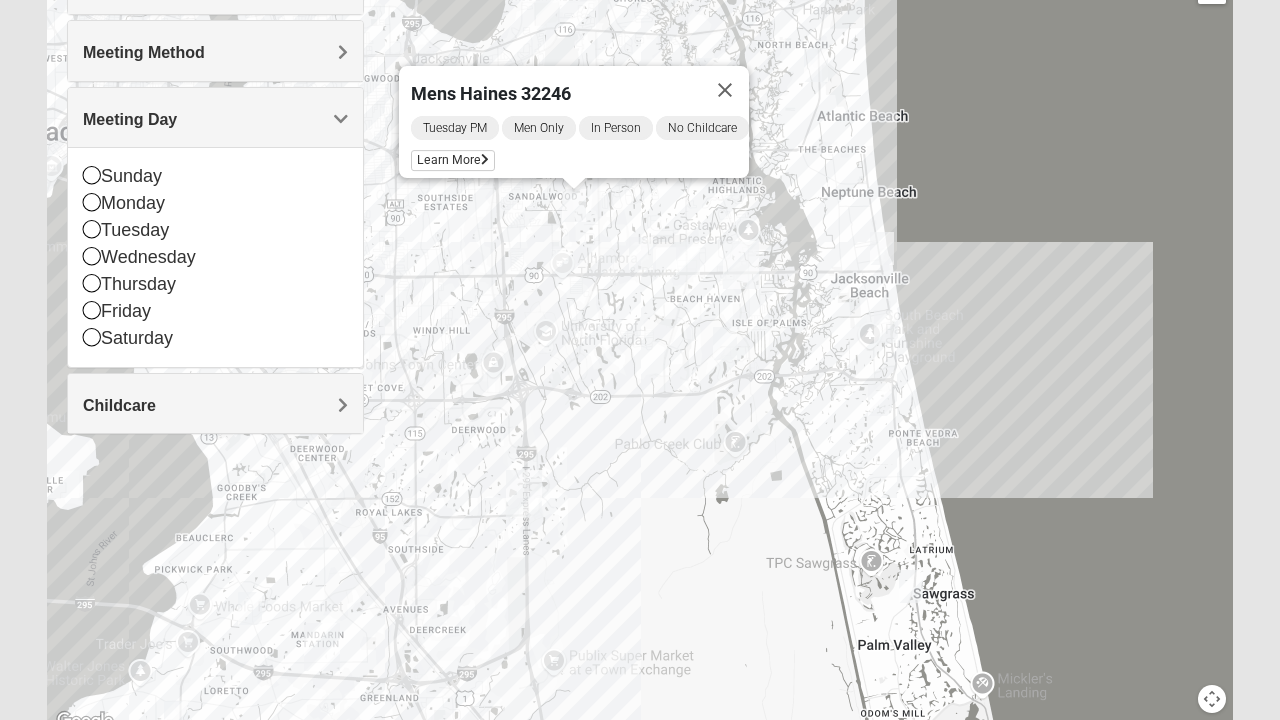 click at bounding box center (725, 90) 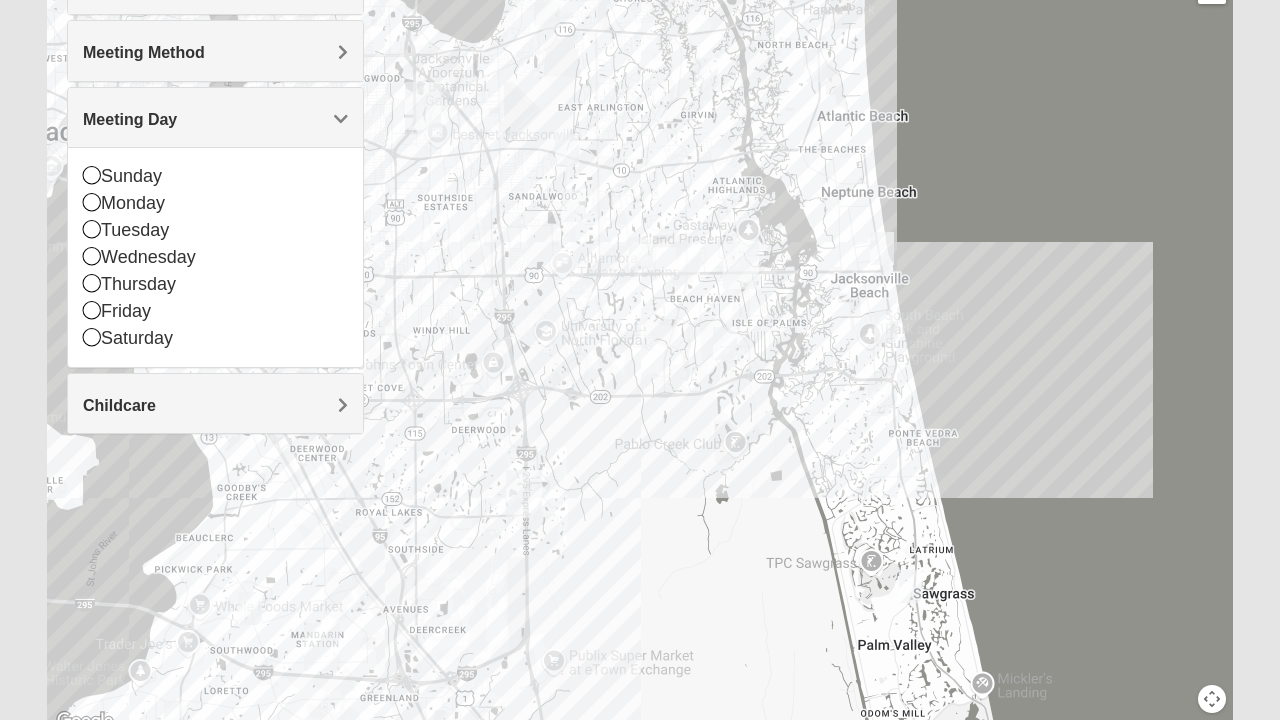 click at bounding box center (688, 258) 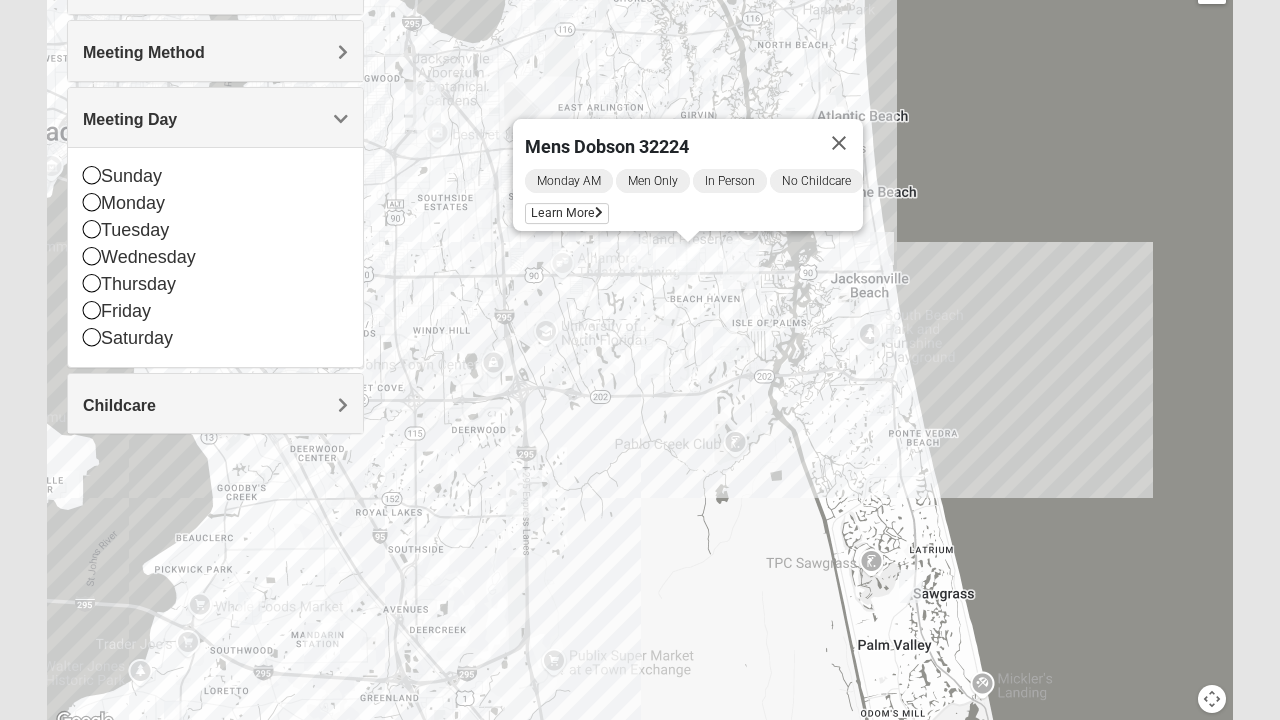 click at bounding box center [641, 253] 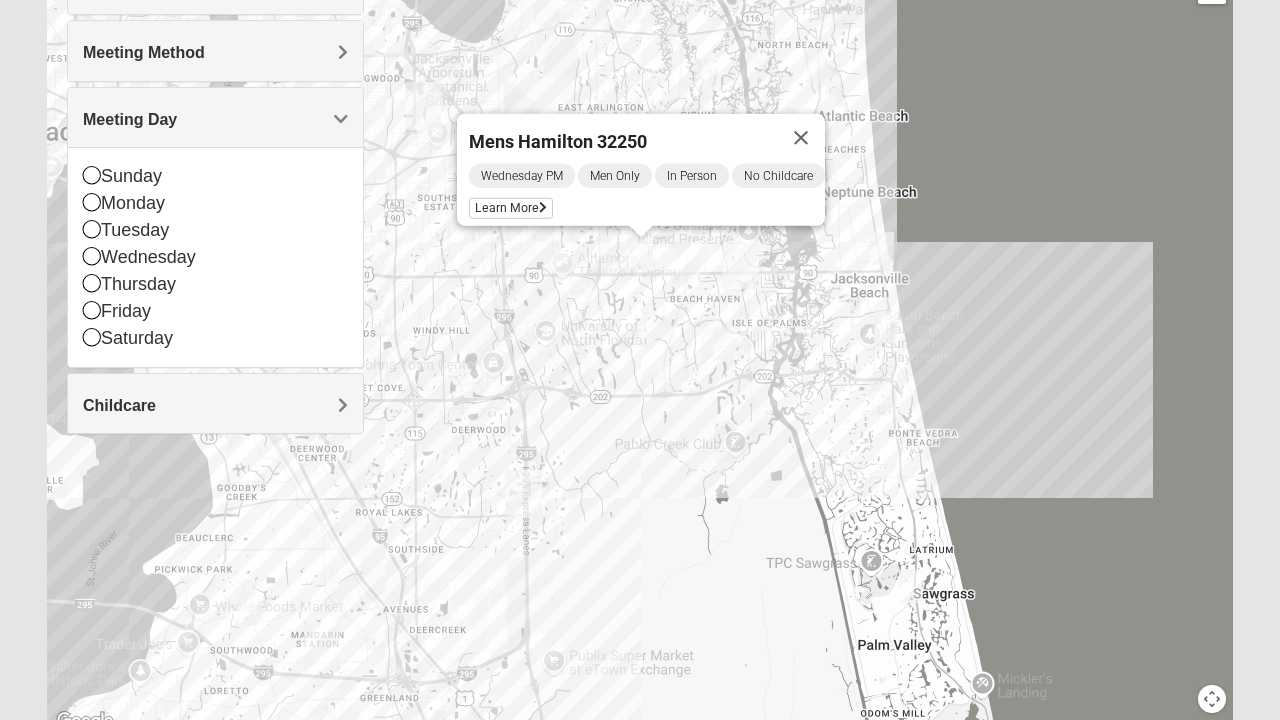 click on "Learn More" at bounding box center (511, 208) 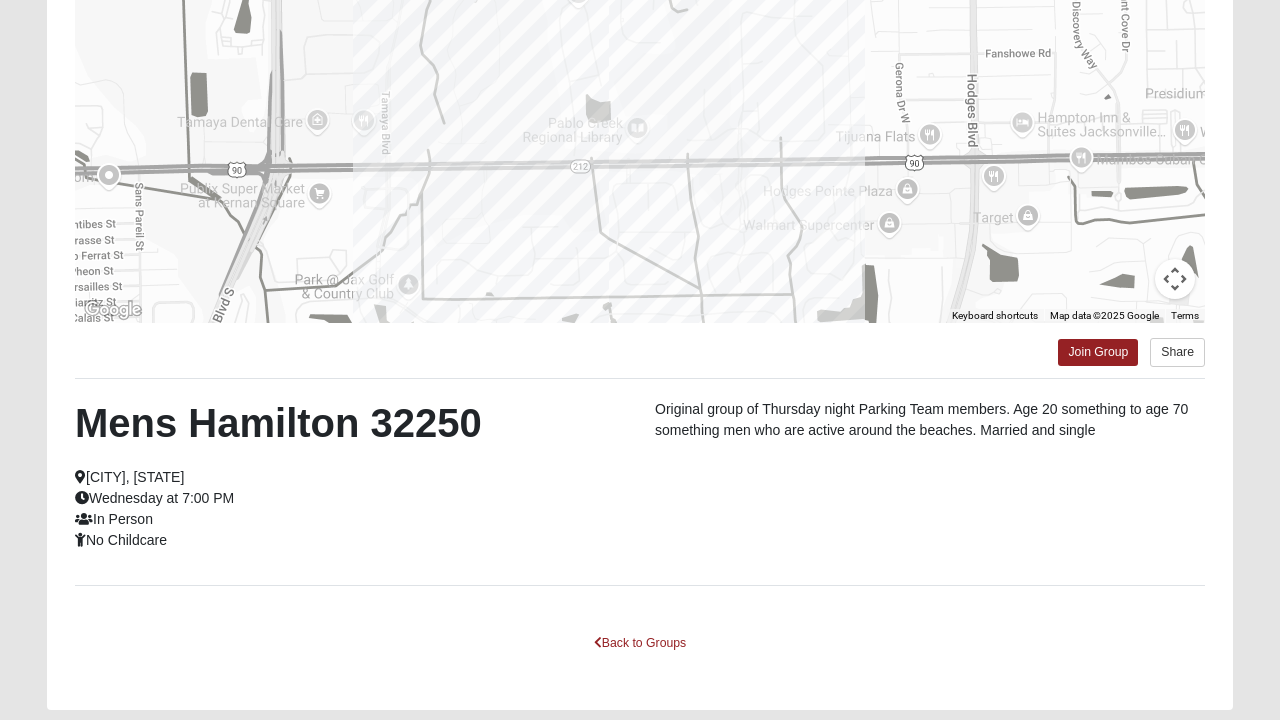 scroll, scrollTop: 301, scrollLeft: 0, axis: vertical 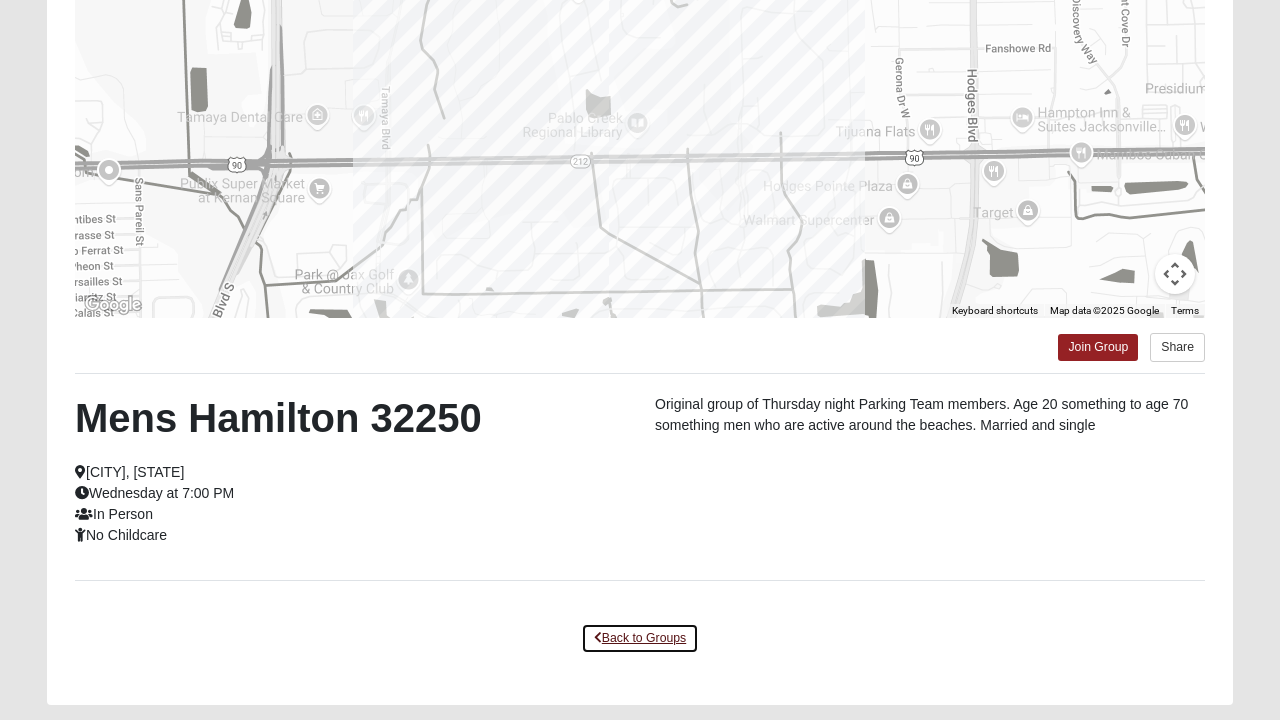 click on "Back to Groups" at bounding box center [640, 638] 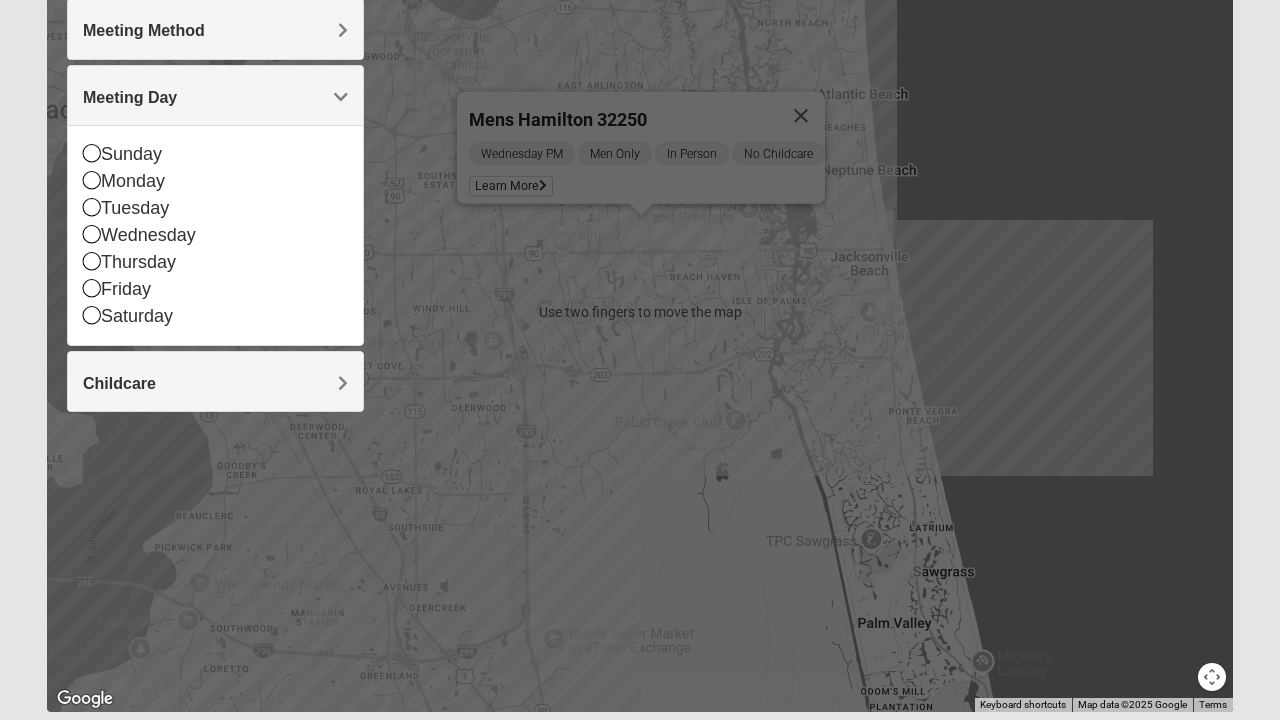 scroll, scrollTop: 312, scrollLeft: 0, axis: vertical 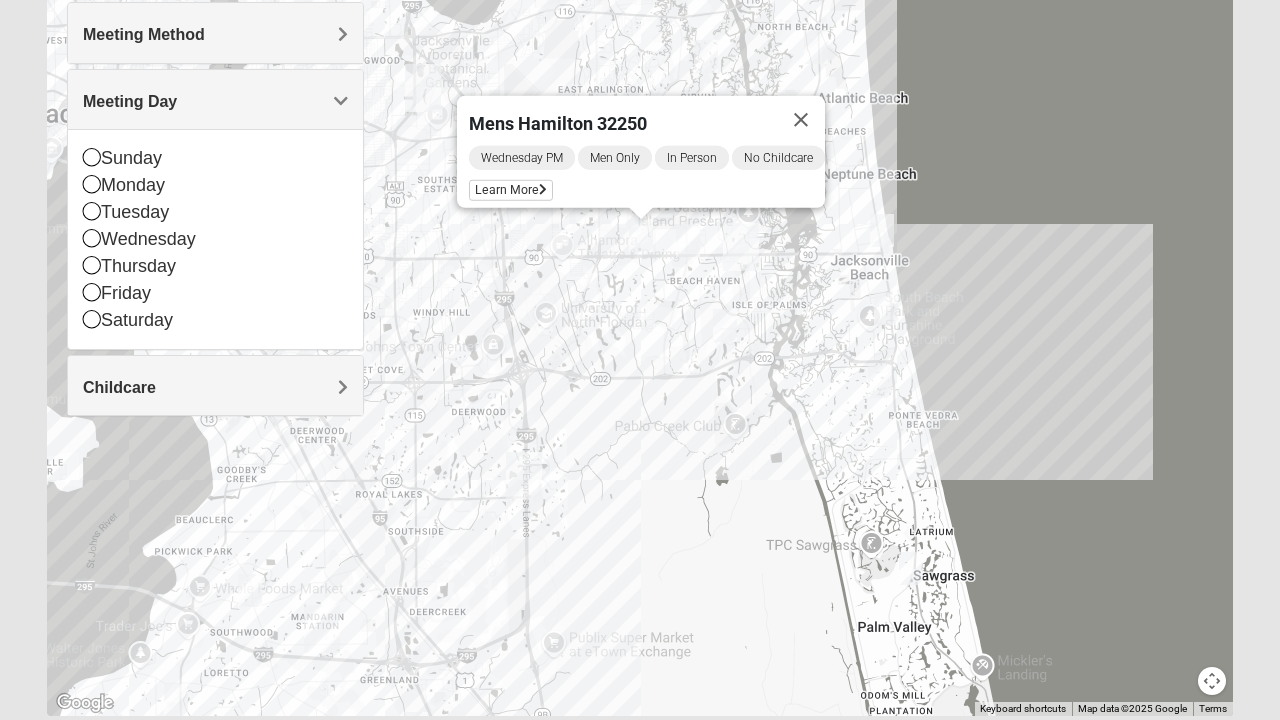 click on "Mens Hamilton [ZIP] Wednesday PM Men Only In Person No Childcare Learn More" at bounding box center [640, 316] 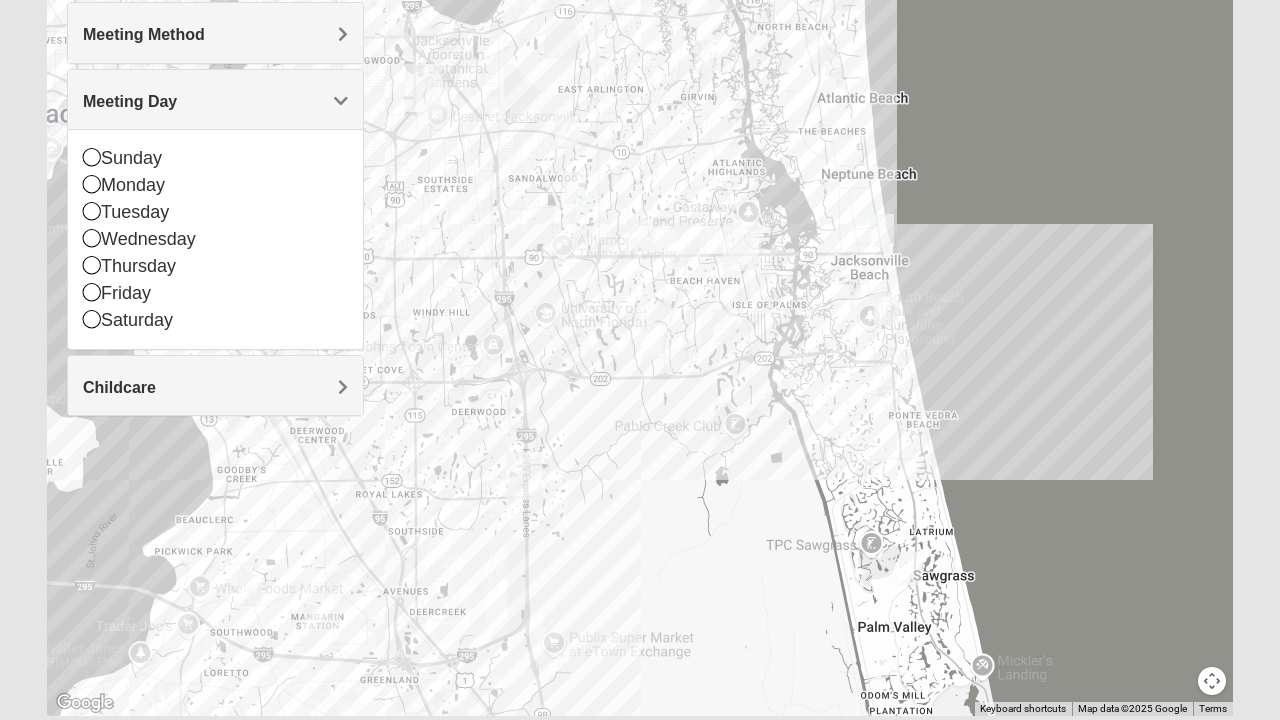 click at bounding box center [886, 308] 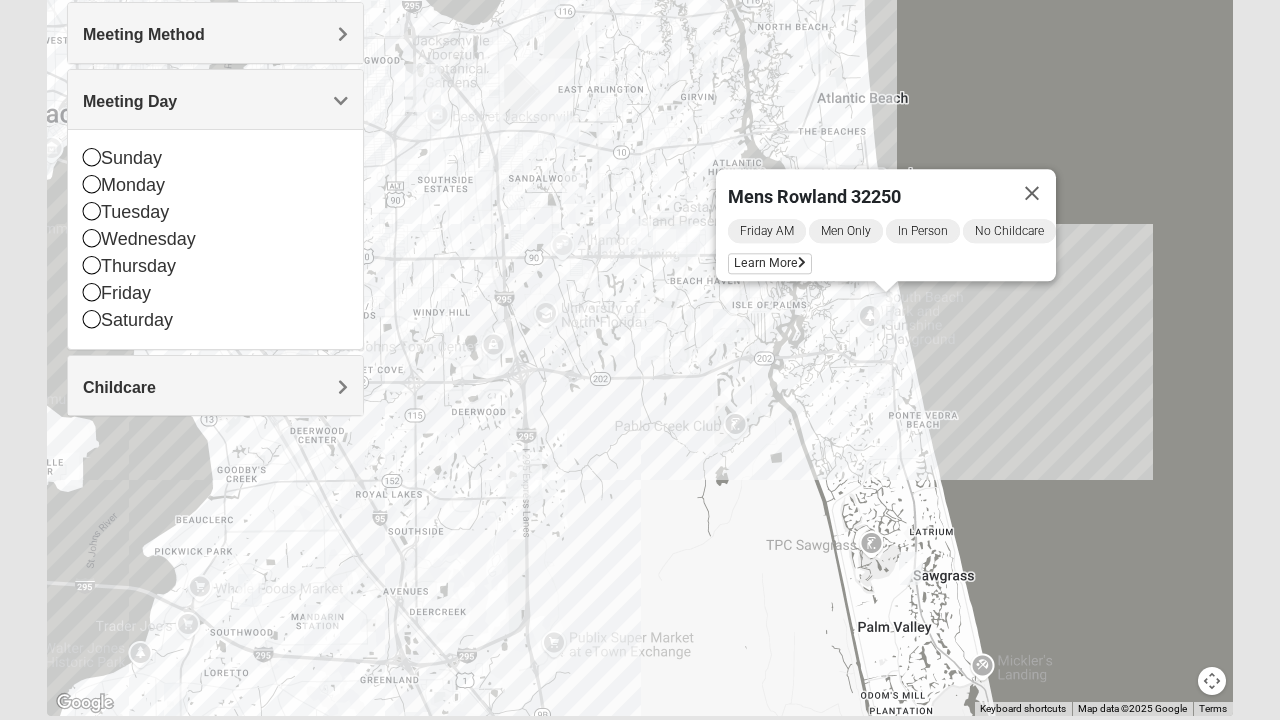 click on "Learn More" at bounding box center [770, 263] 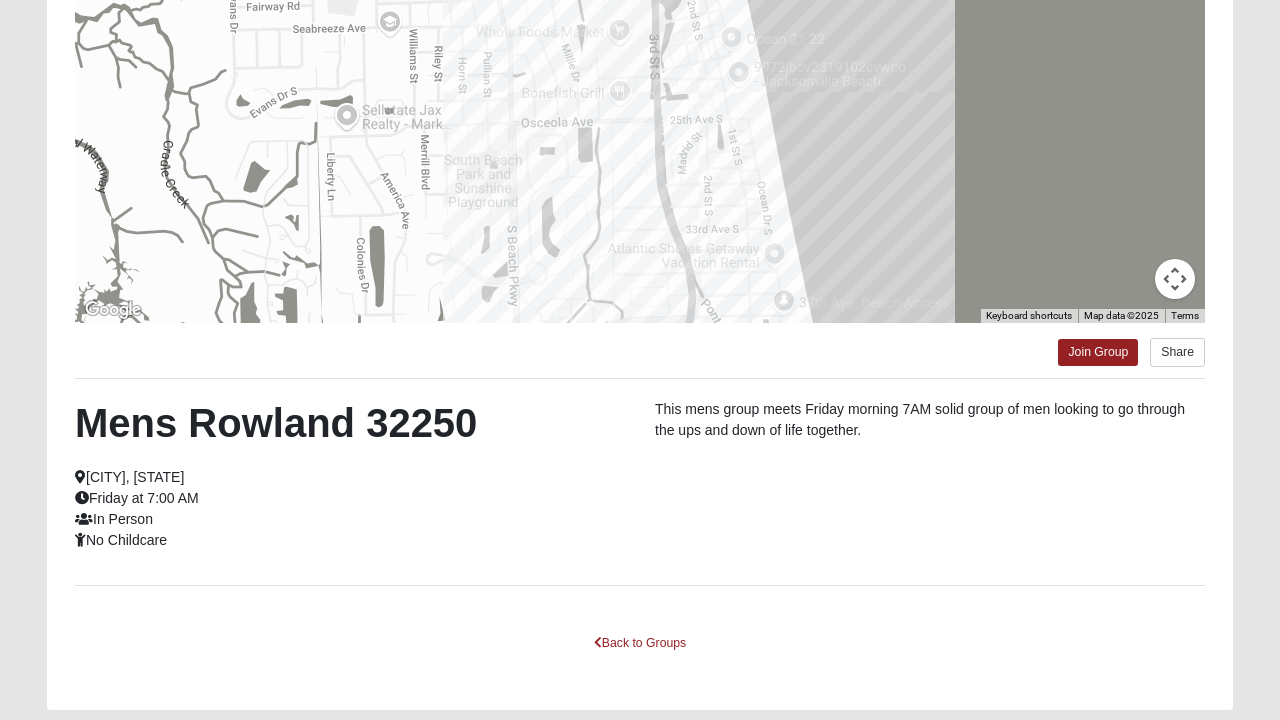 scroll, scrollTop: 305, scrollLeft: 0, axis: vertical 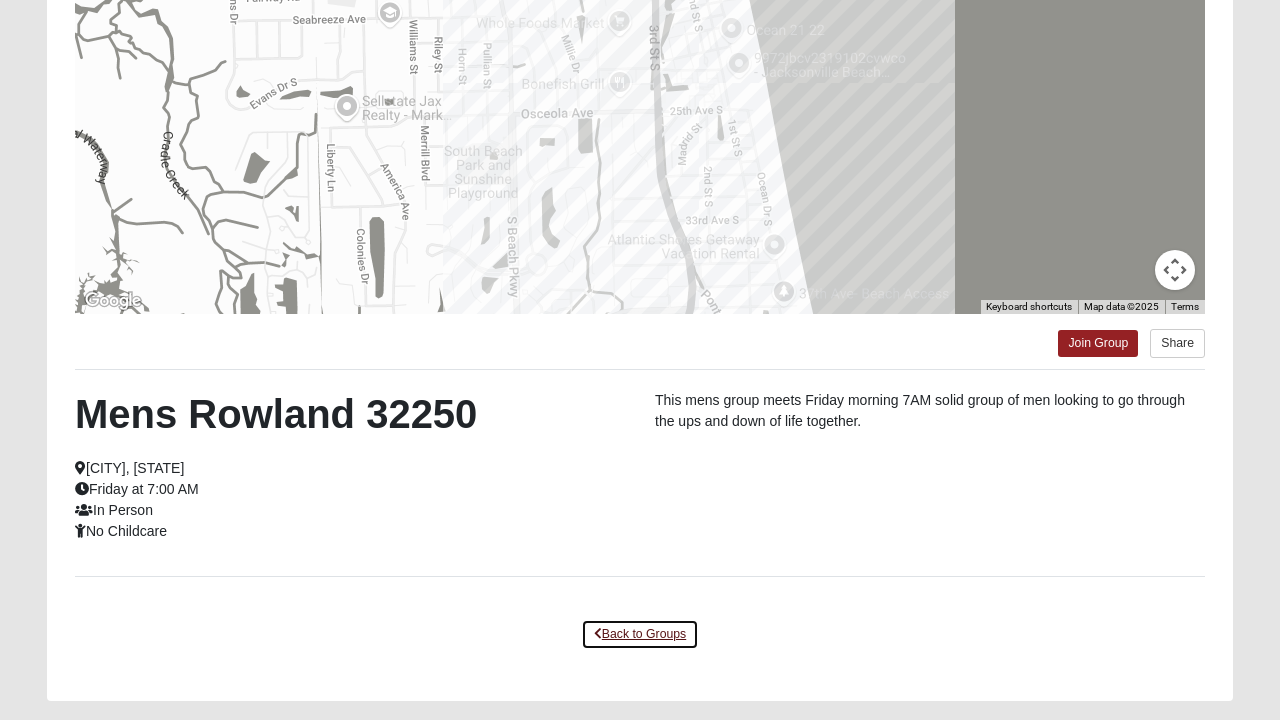 click on "Back to Groups" at bounding box center [640, 634] 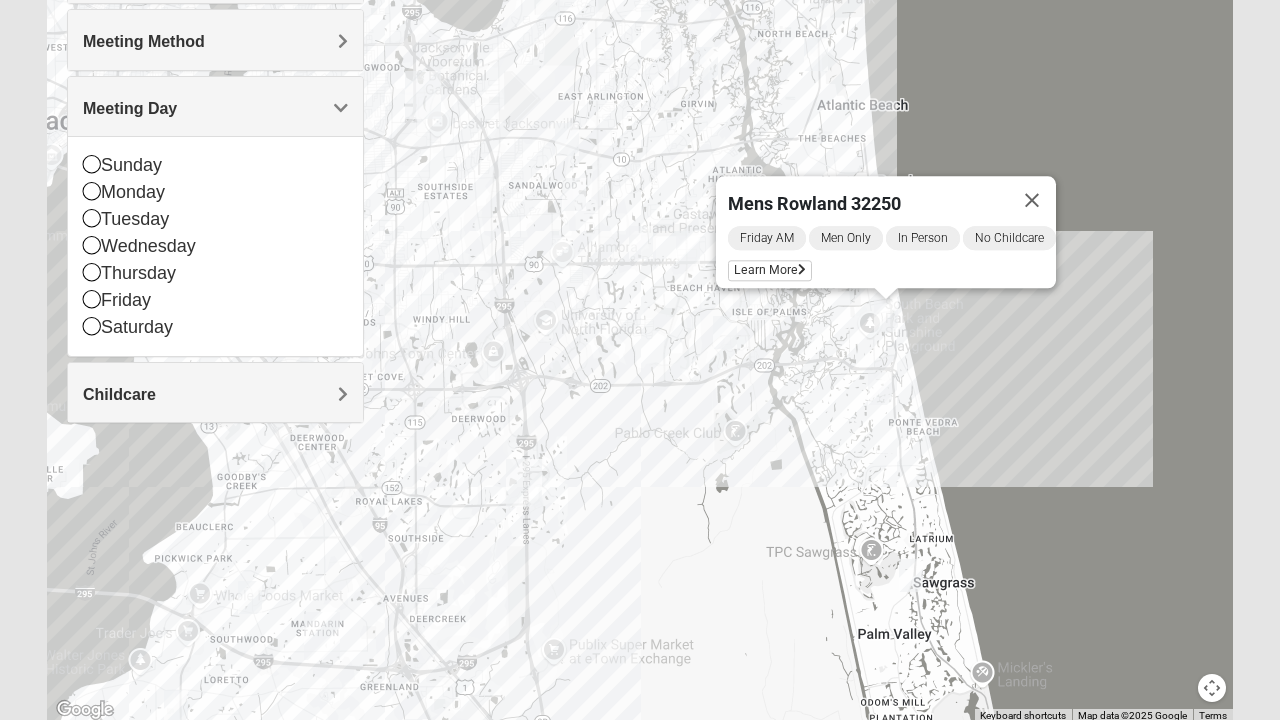 click at bounding box center [1032, 200] 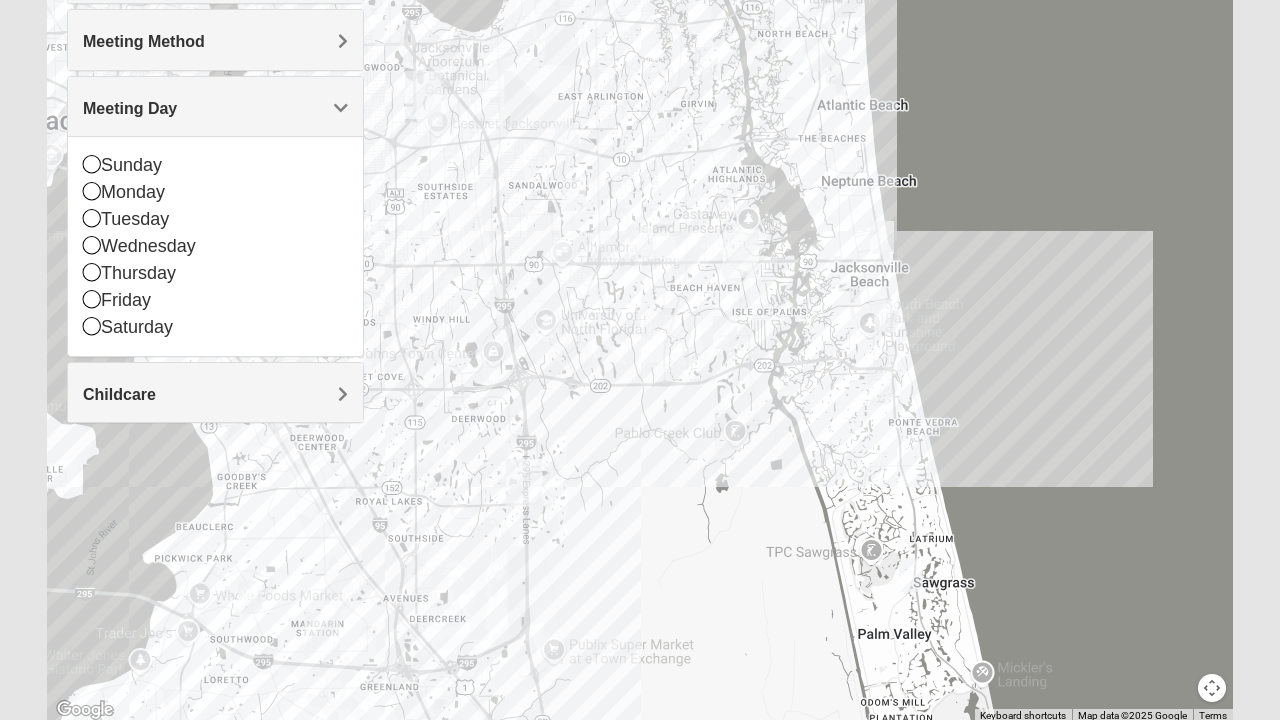 click at bounding box center (688, 247) 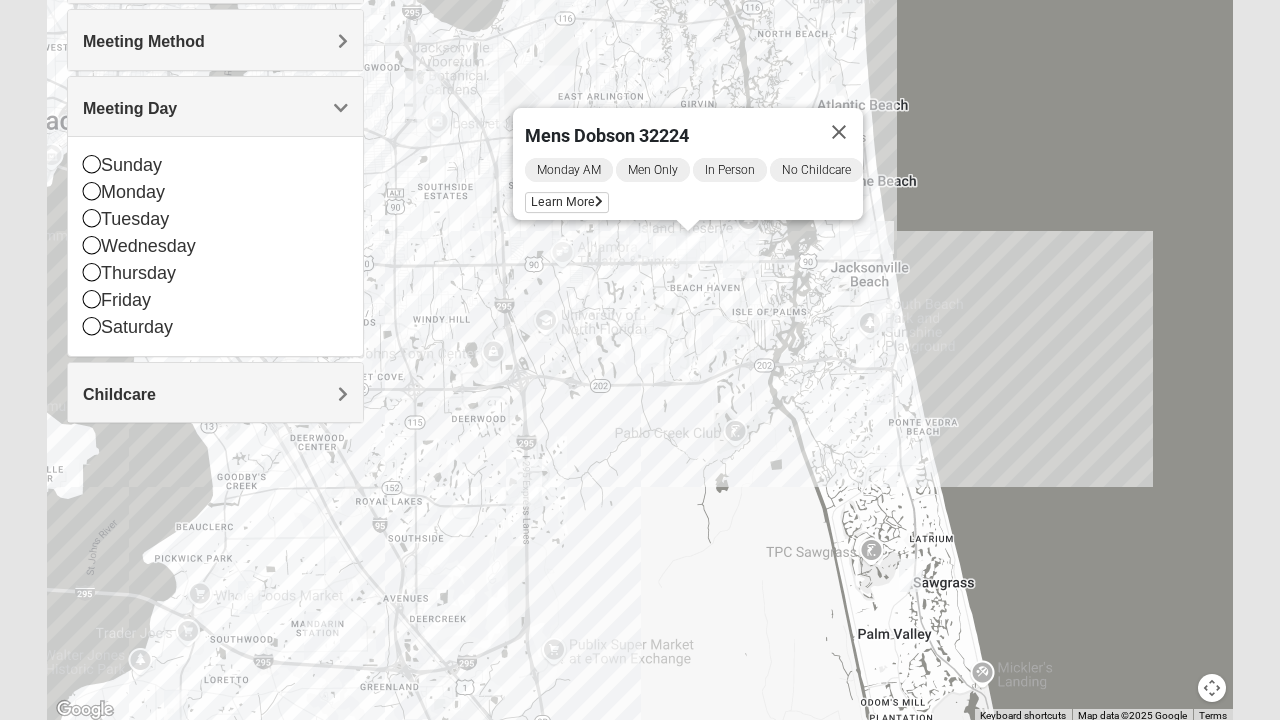 click on "Learn More" at bounding box center (567, 202) 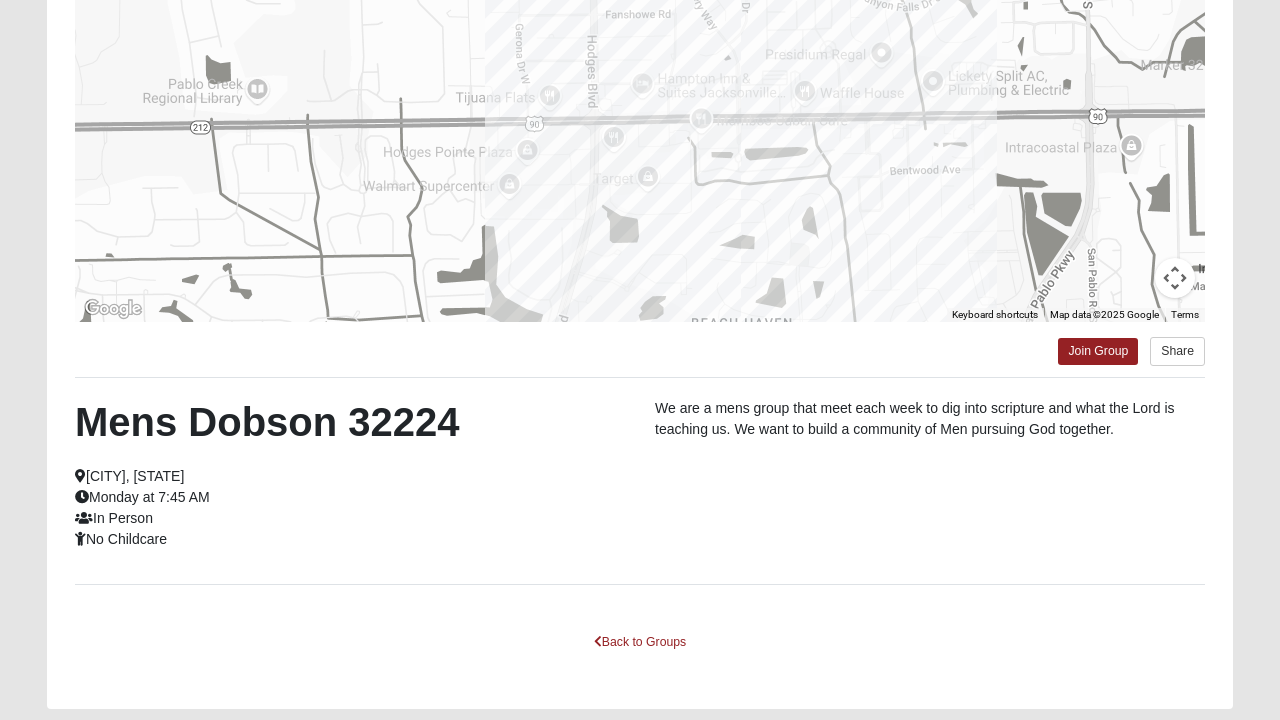 scroll, scrollTop: 299, scrollLeft: 0, axis: vertical 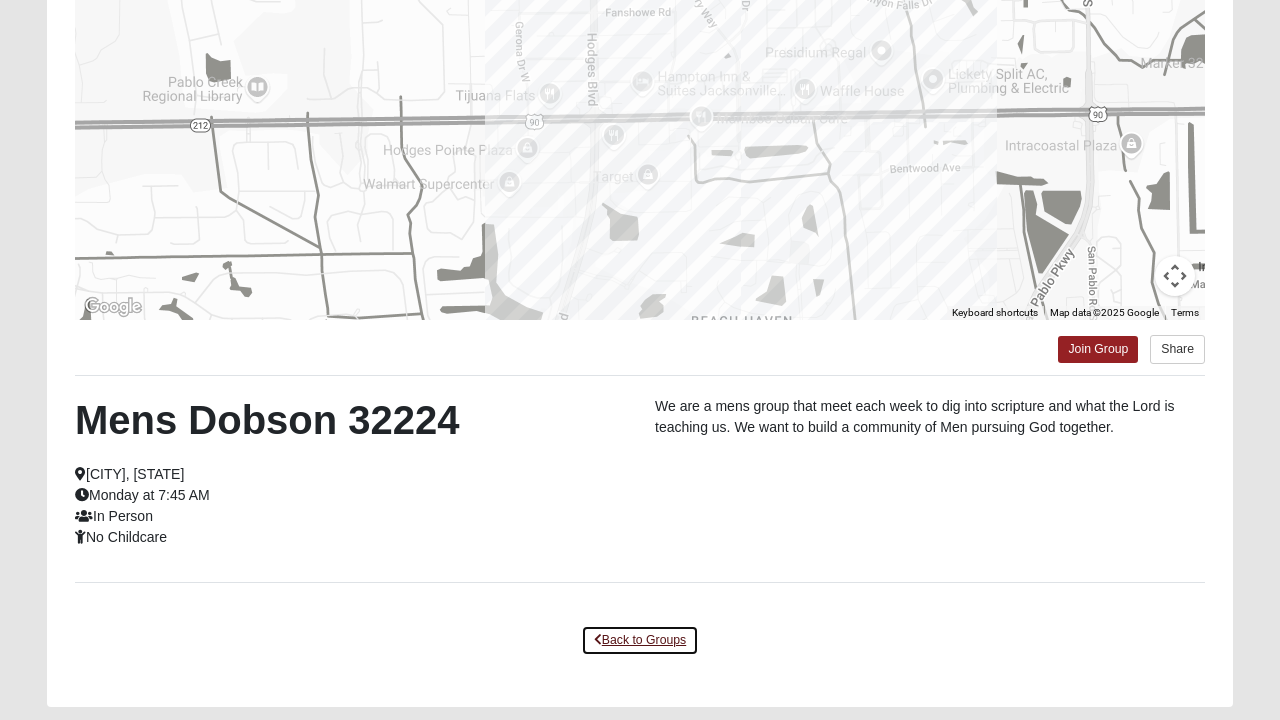click on "Back to Groups" at bounding box center (640, 640) 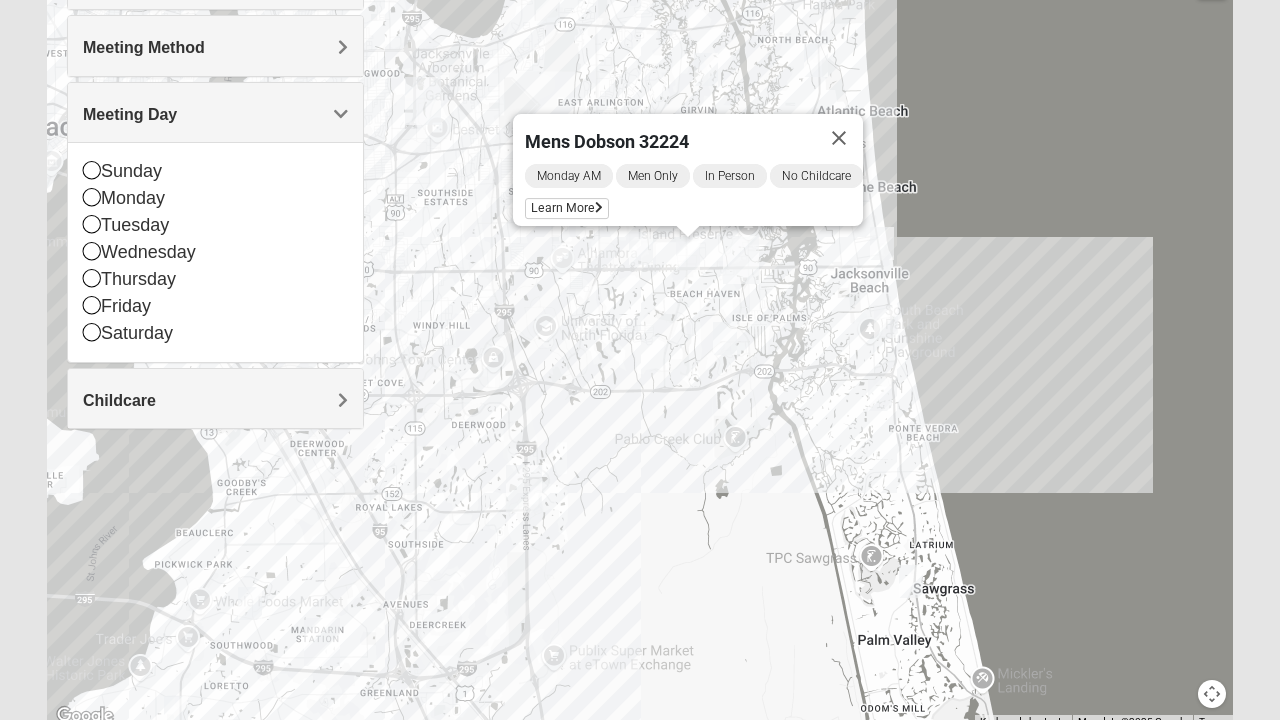 click at bounding box center (641, 248) 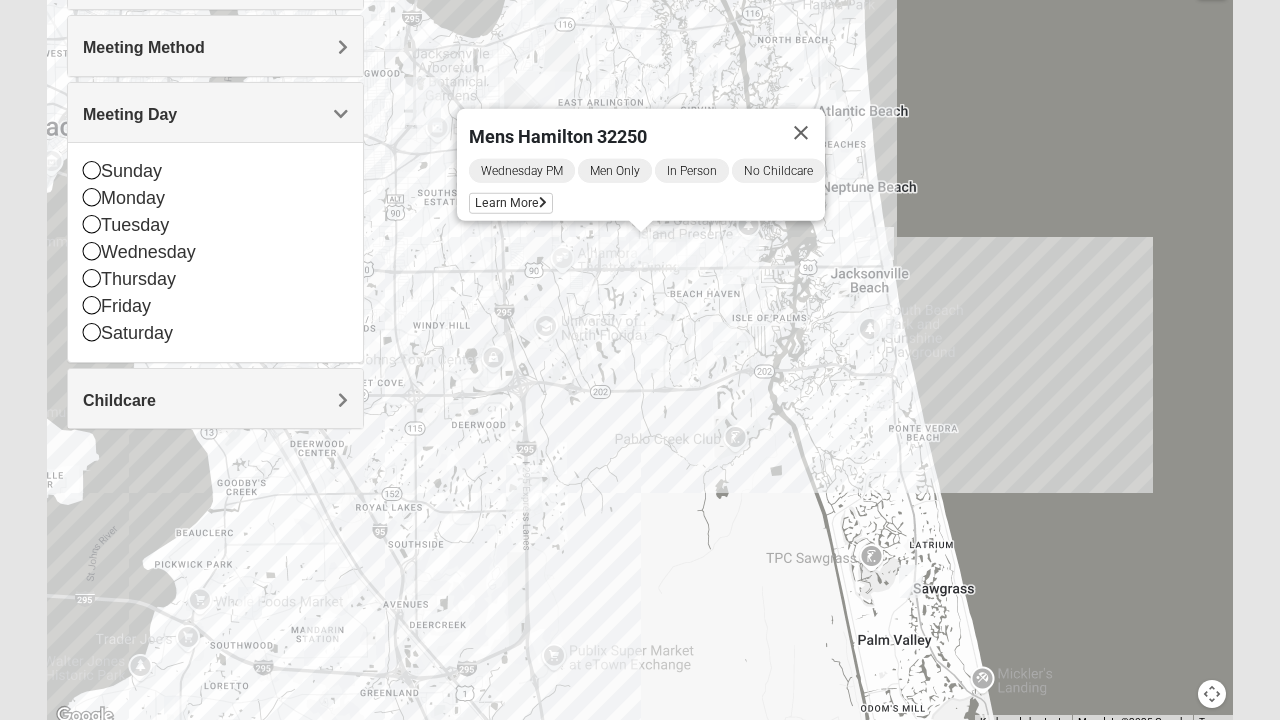 click on "Learn More" at bounding box center (511, 203) 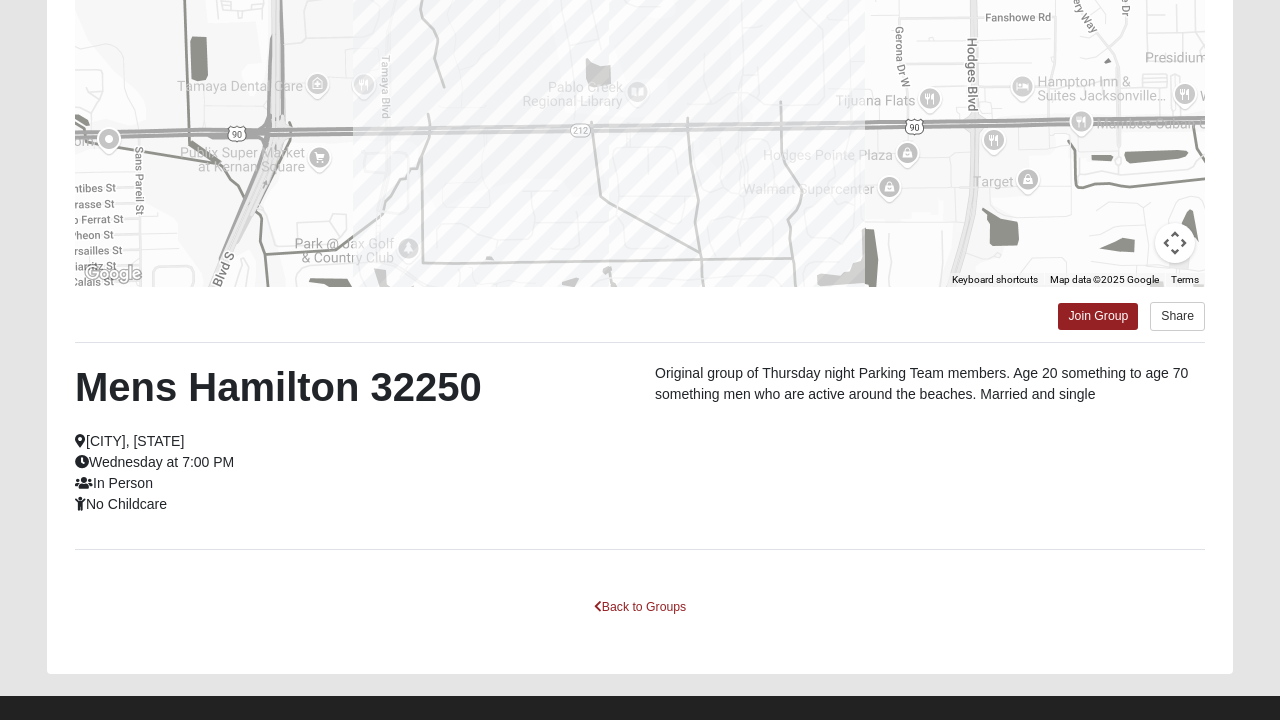 scroll, scrollTop: 333, scrollLeft: 0, axis: vertical 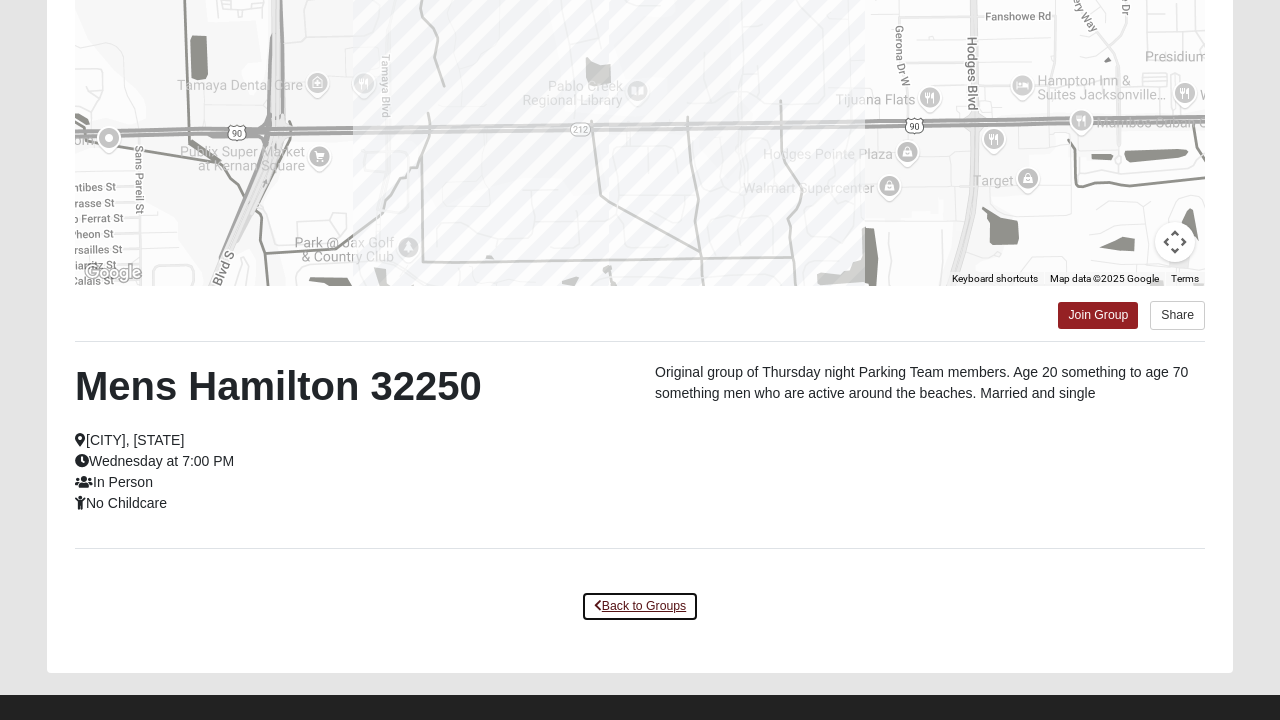 click on "Back to Groups" at bounding box center (640, 606) 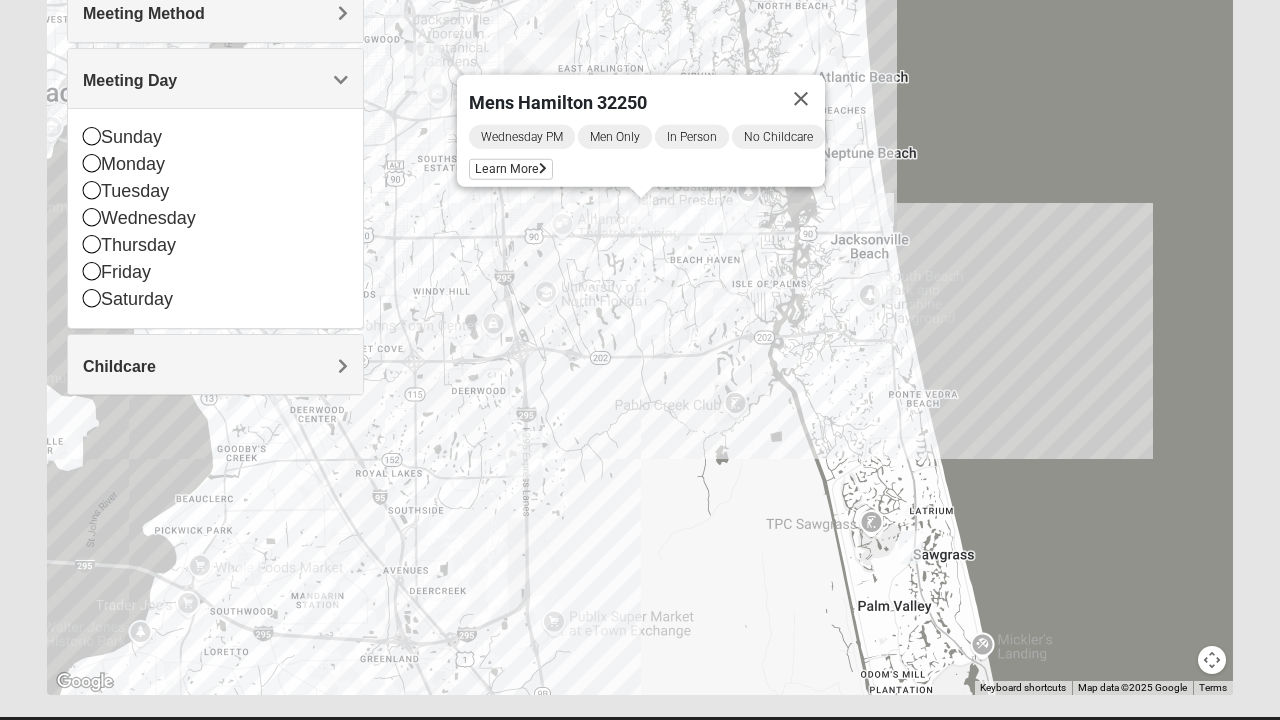 click at bounding box center [725, 304] 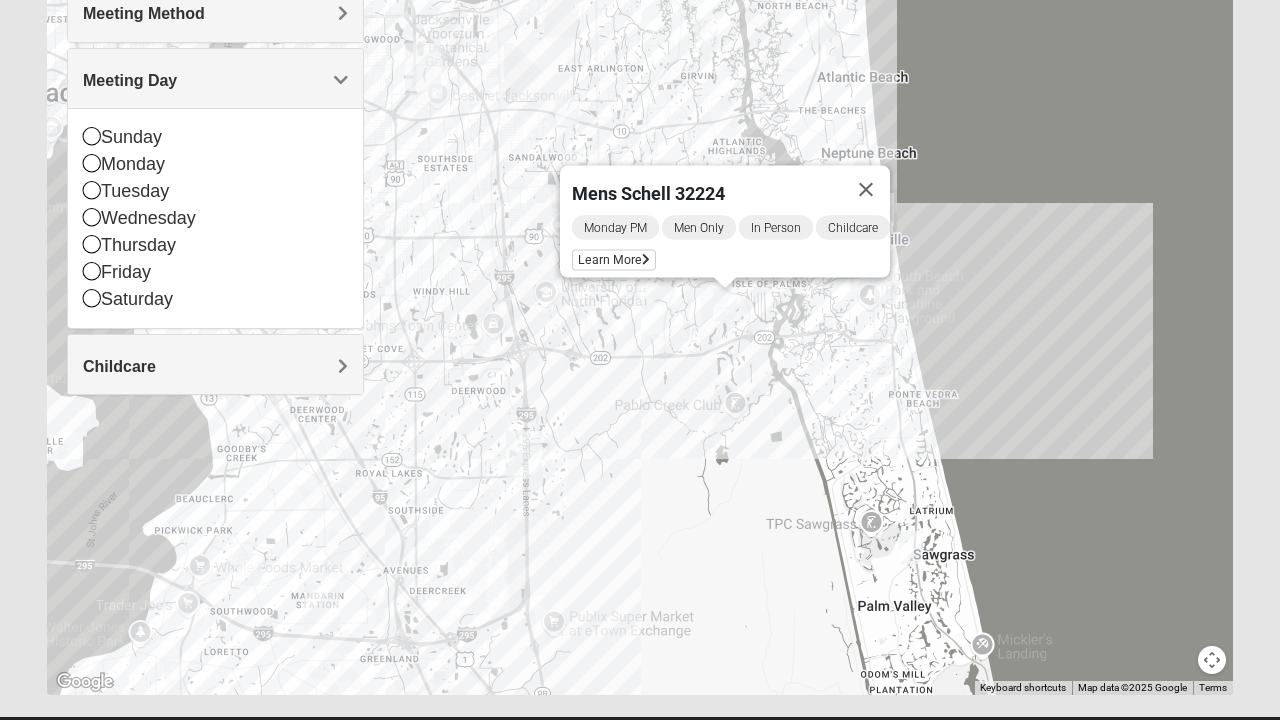 click on "Learn More" at bounding box center [614, 260] 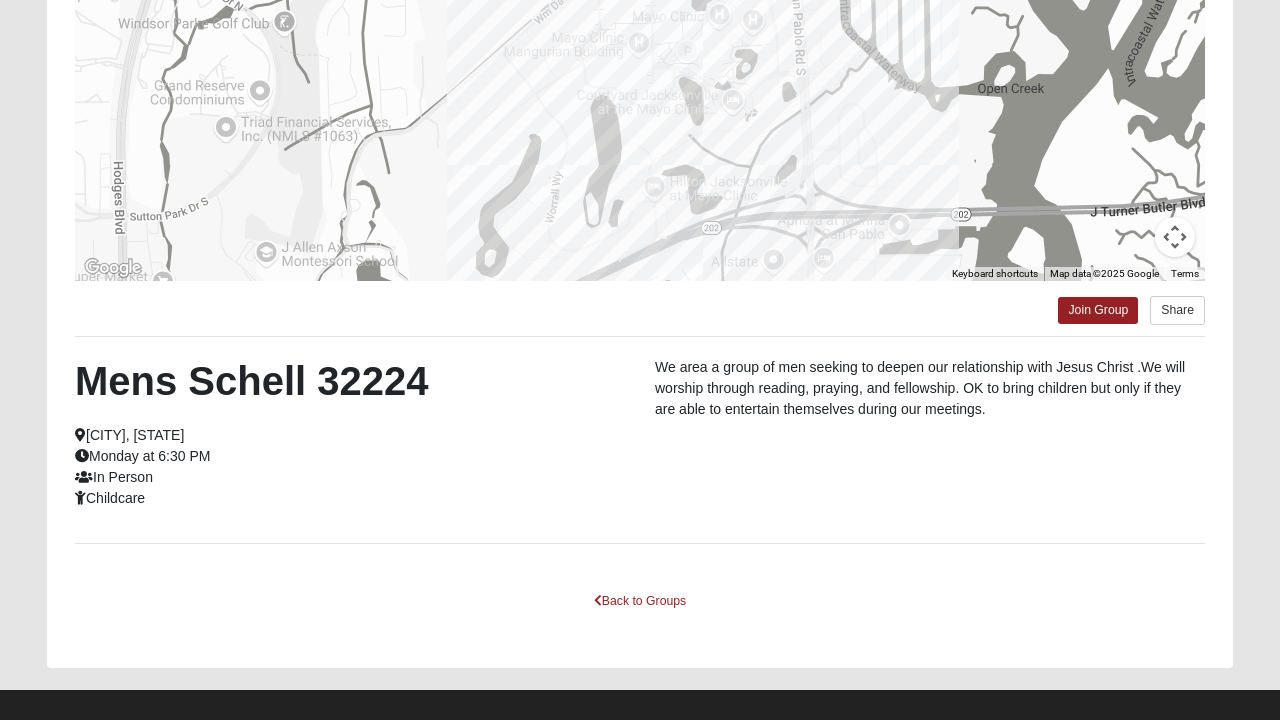 scroll, scrollTop: 339, scrollLeft: 0, axis: vertical 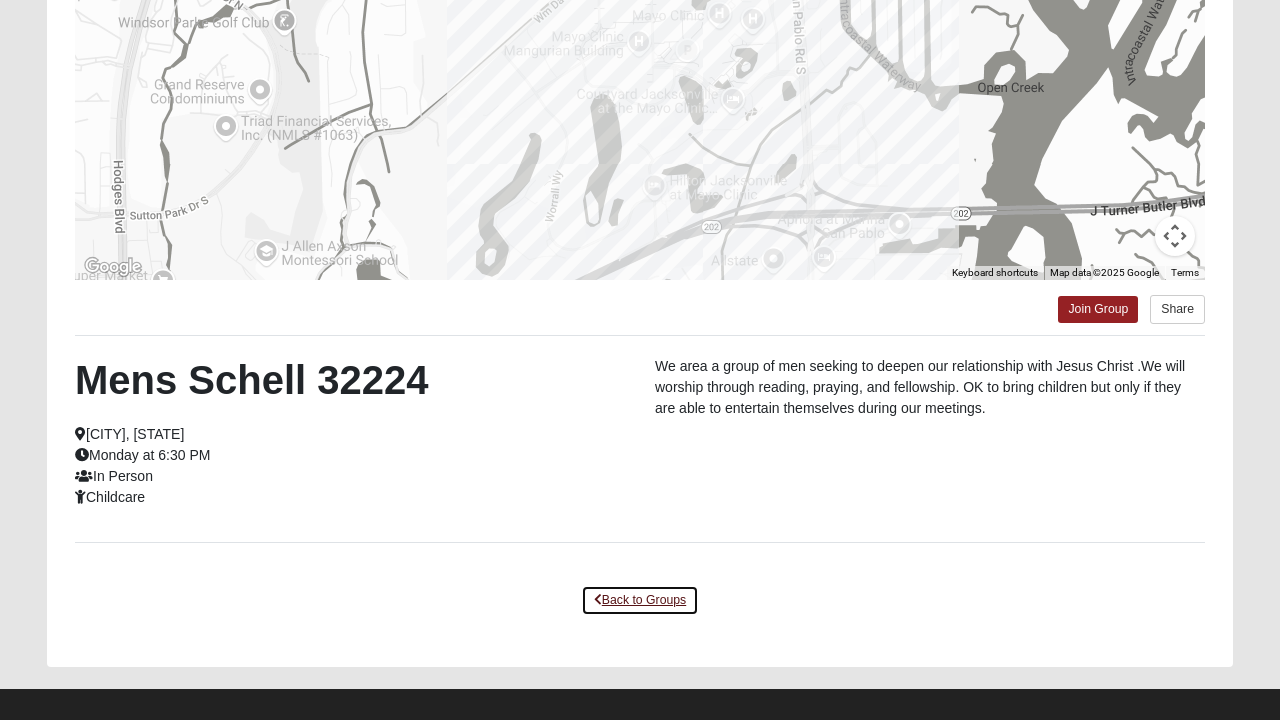 click on "Back to Groups" at bounding box center (640, 600) 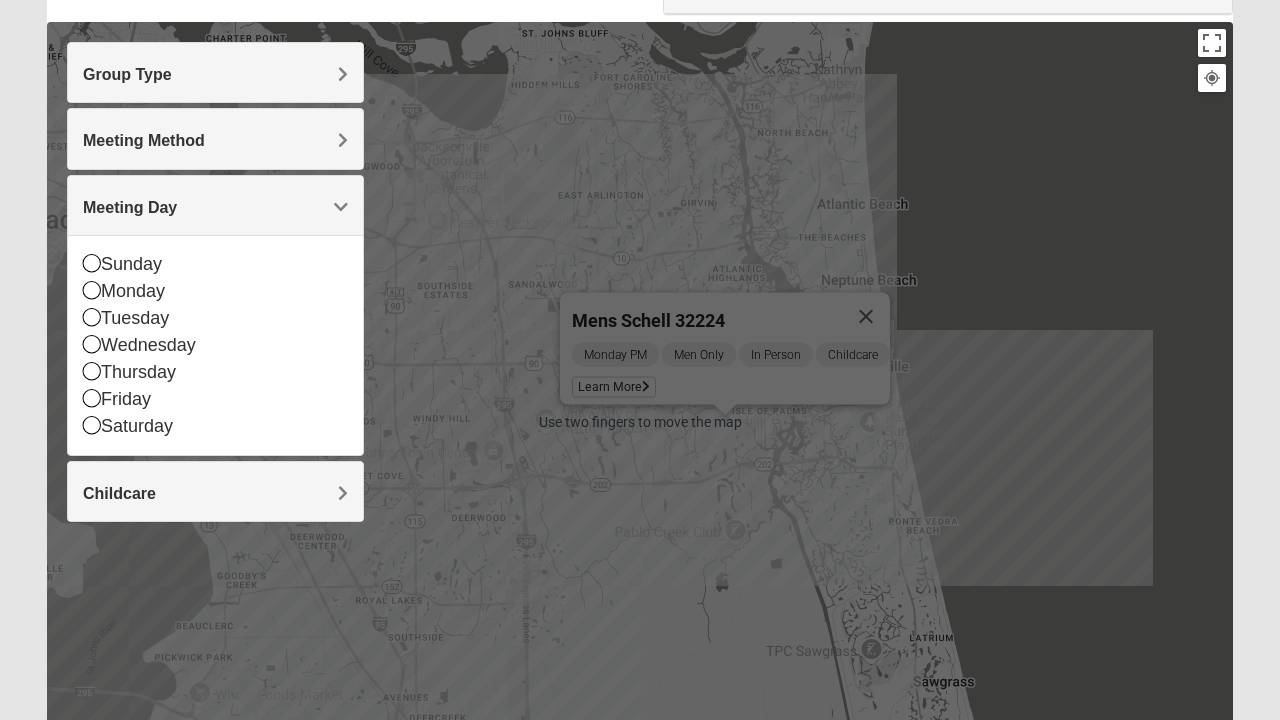 scroll, scrollTop: 203, scrollLeft: 0, axis: vertical 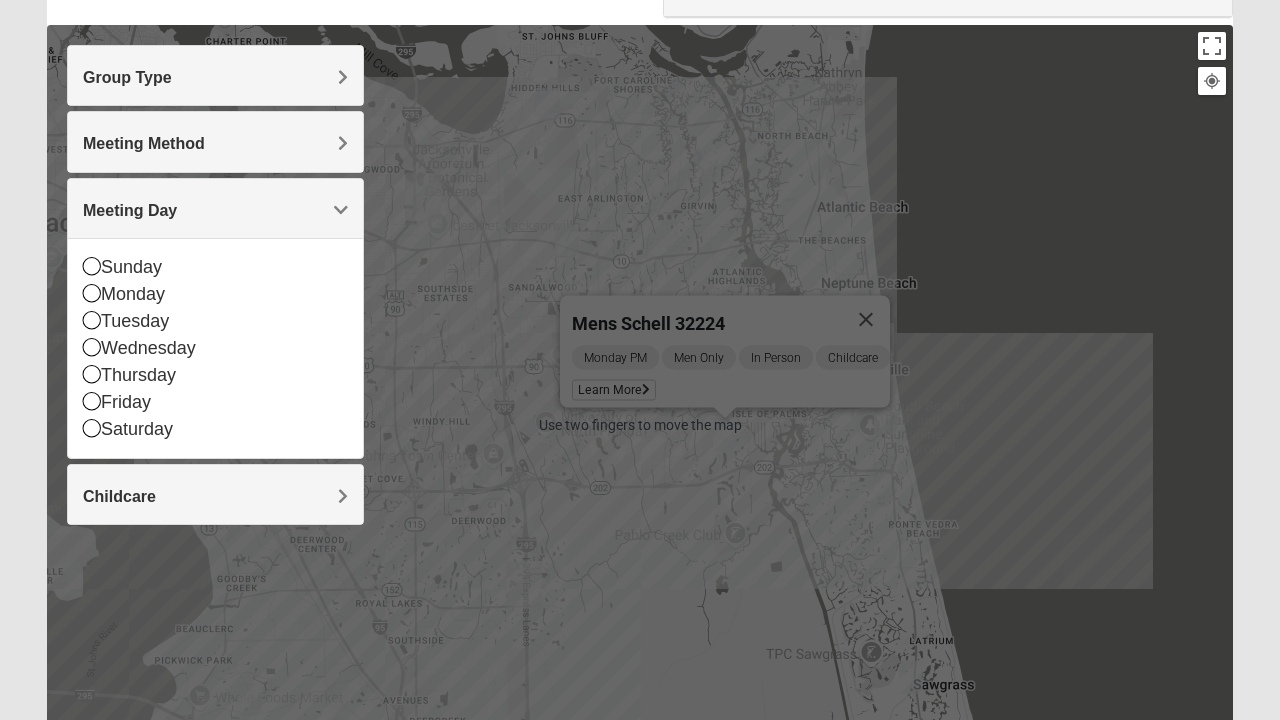 click on "Mens Schell [ZIP] Monday PM Men Only In Person Childcare Learn More" at bounding box center (640, 425) 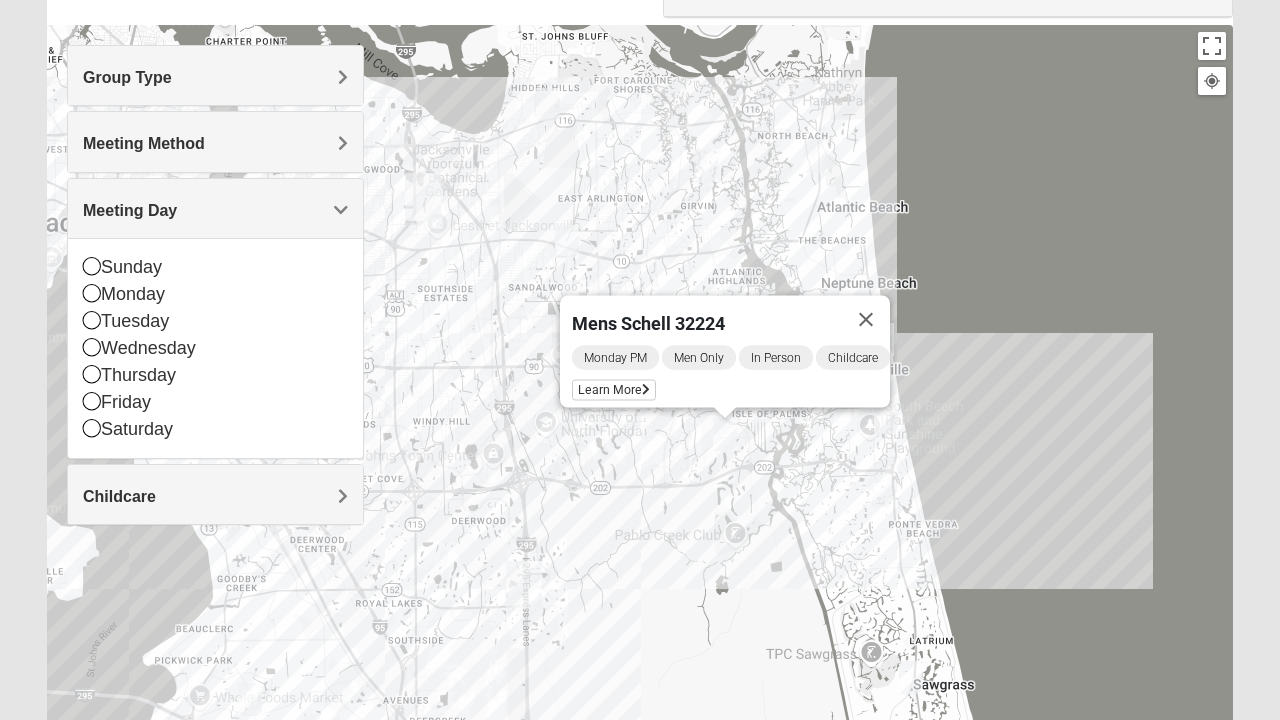click at bounding box center [866, 320] 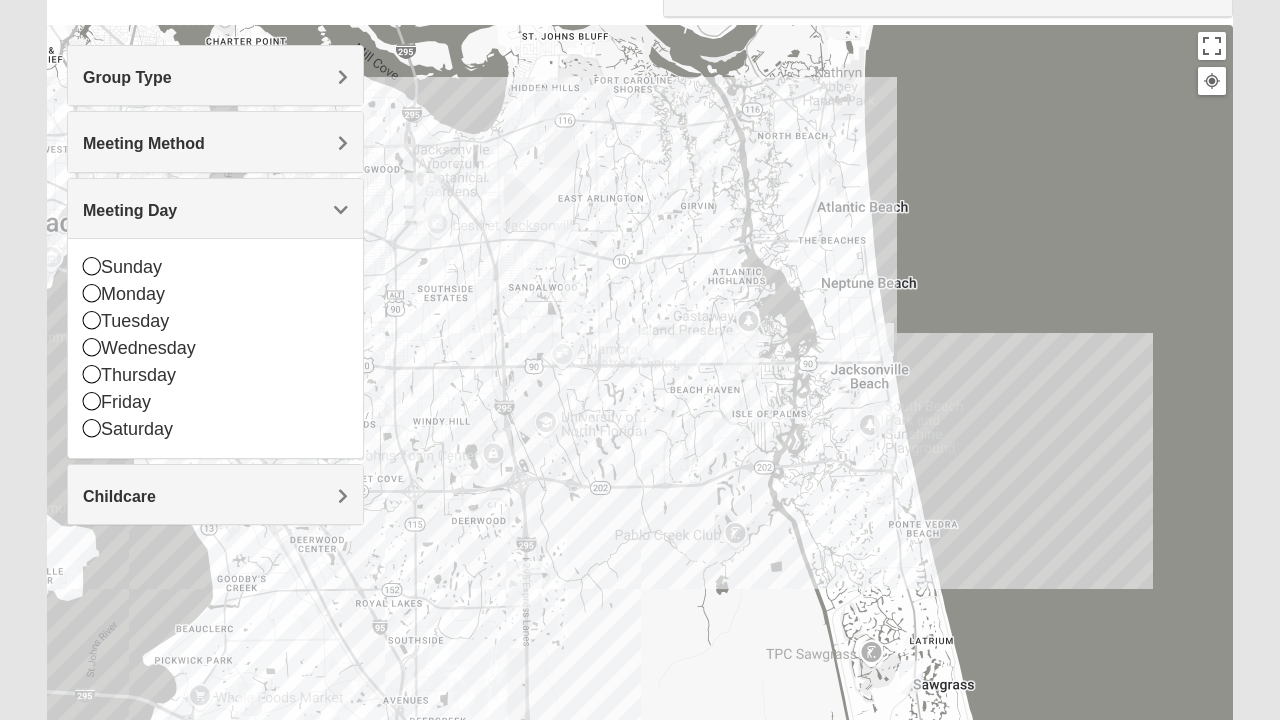 click on "To navigate, press the arrow keys." at bounding box center [640, 425] 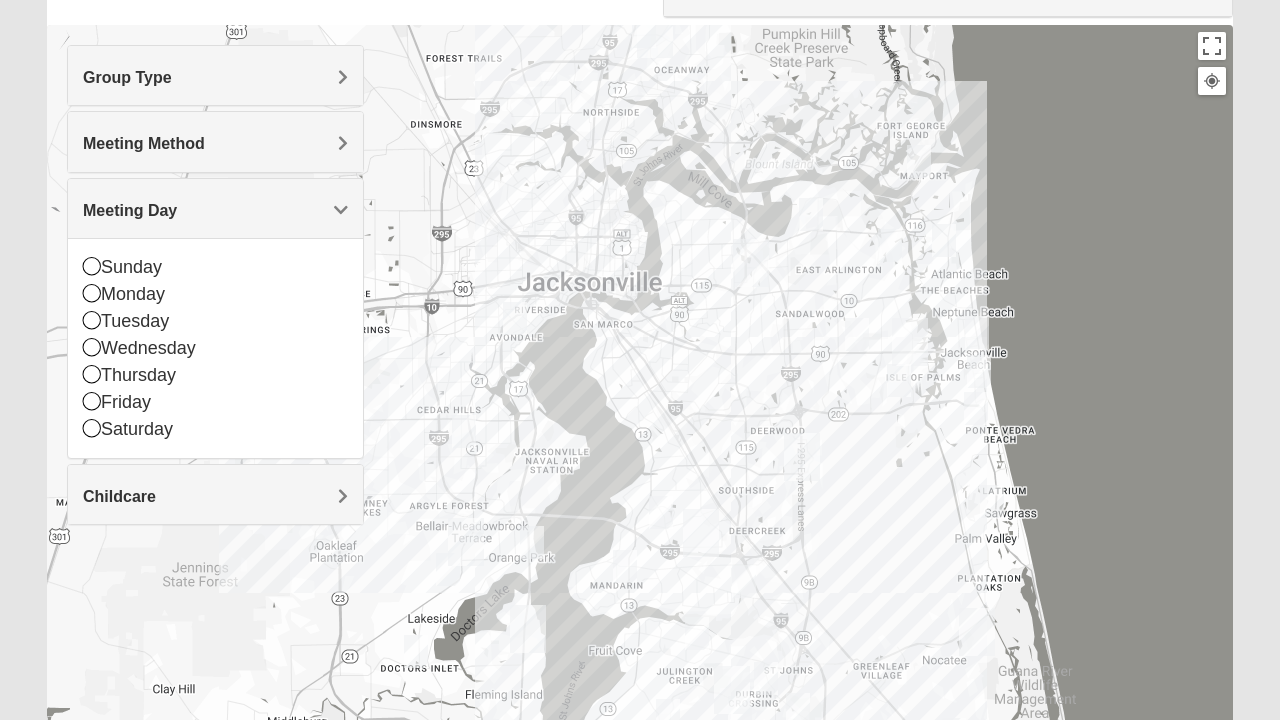 click on "Sunday" at bounding box center [215, 267] 